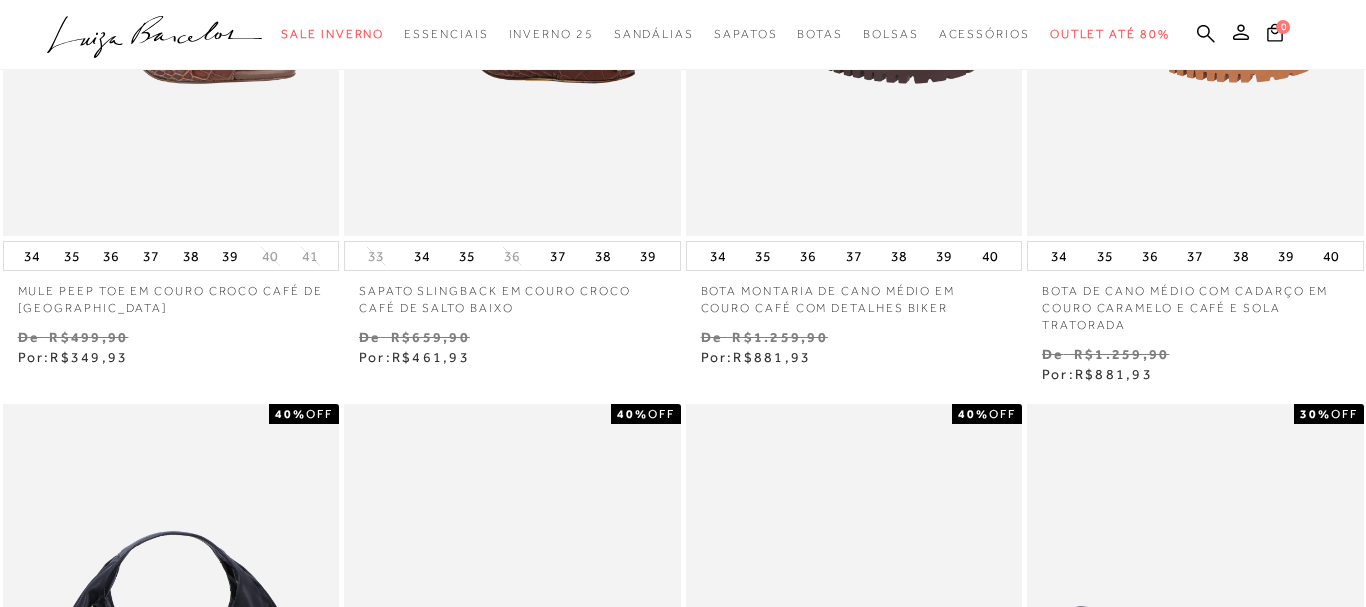 scroll, scrollTop: 0, scrollLeft: 0, axis: both 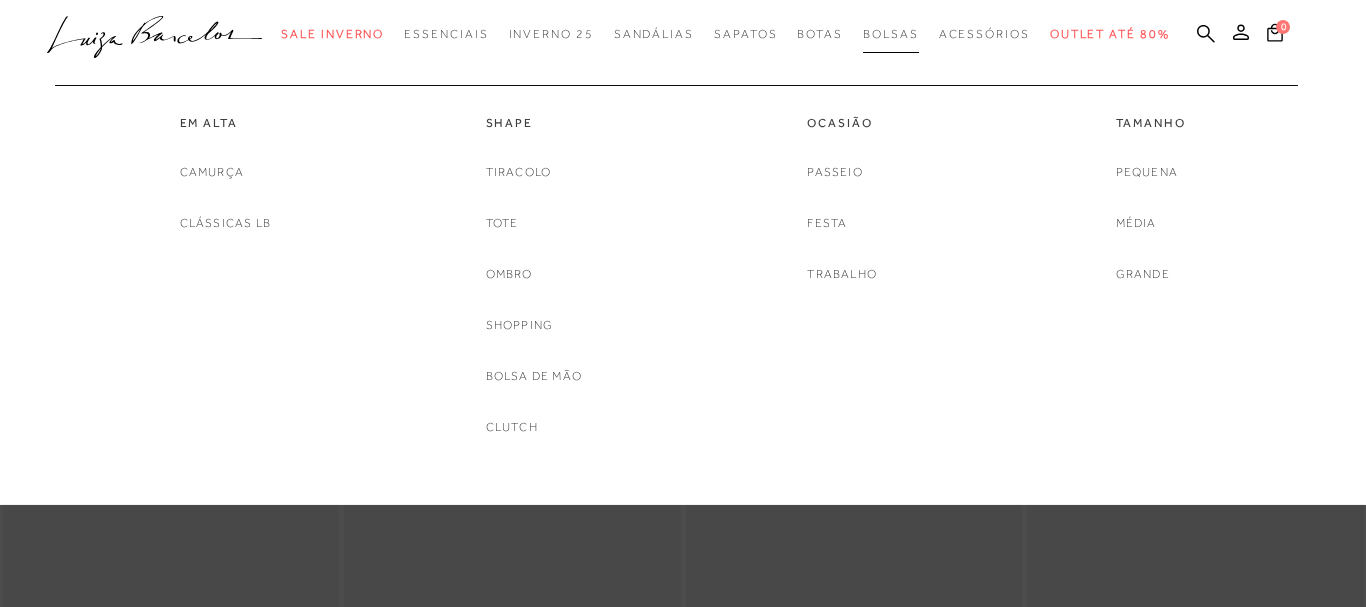 click on "Bolsas" at bounding box center [891, 34] 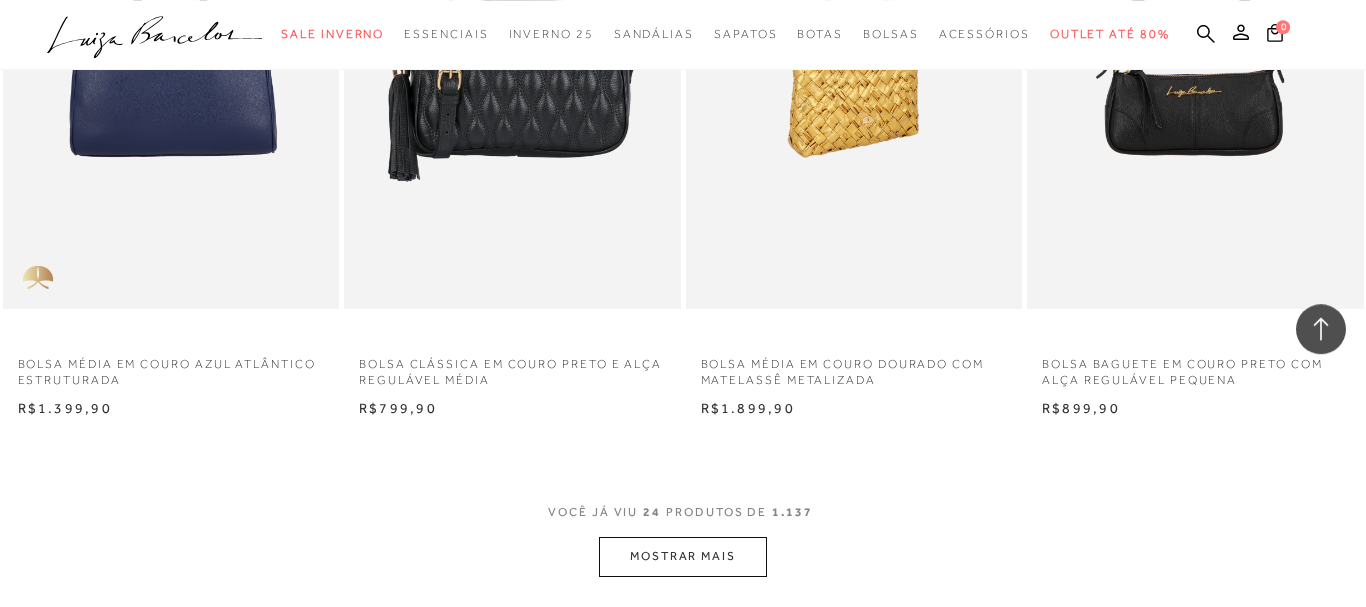 scroll, scrollTop: 3570, scrollLeft: 0, axis: vertical 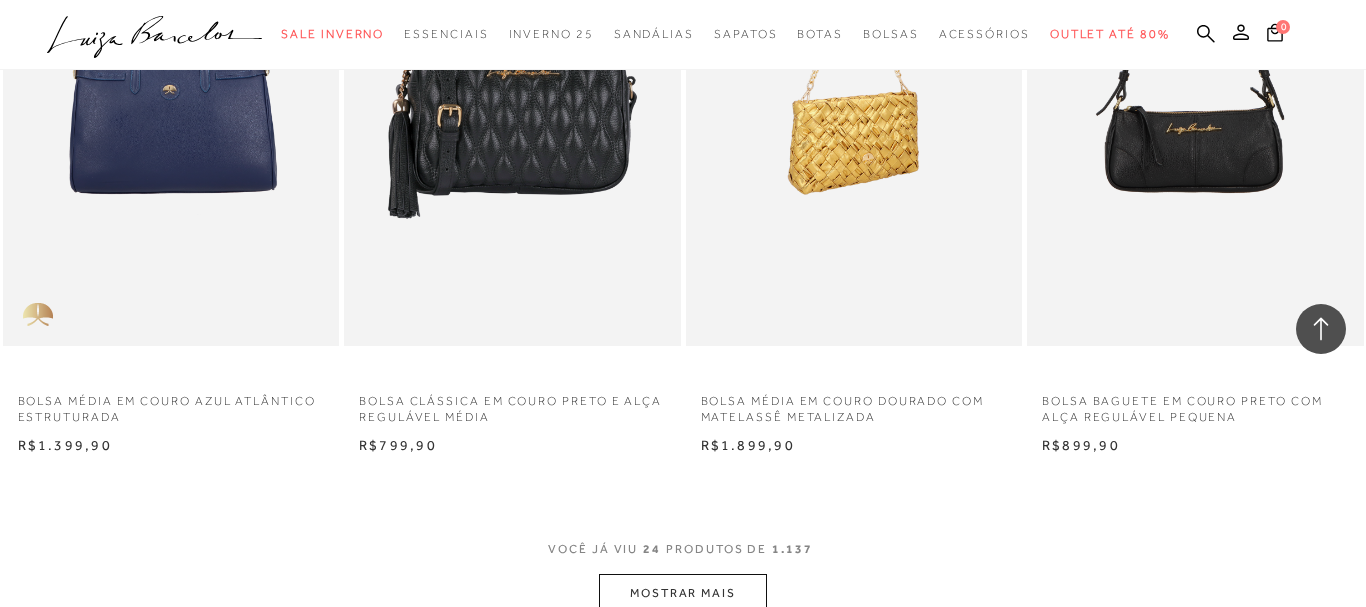 click at bounding box center (855, 93) 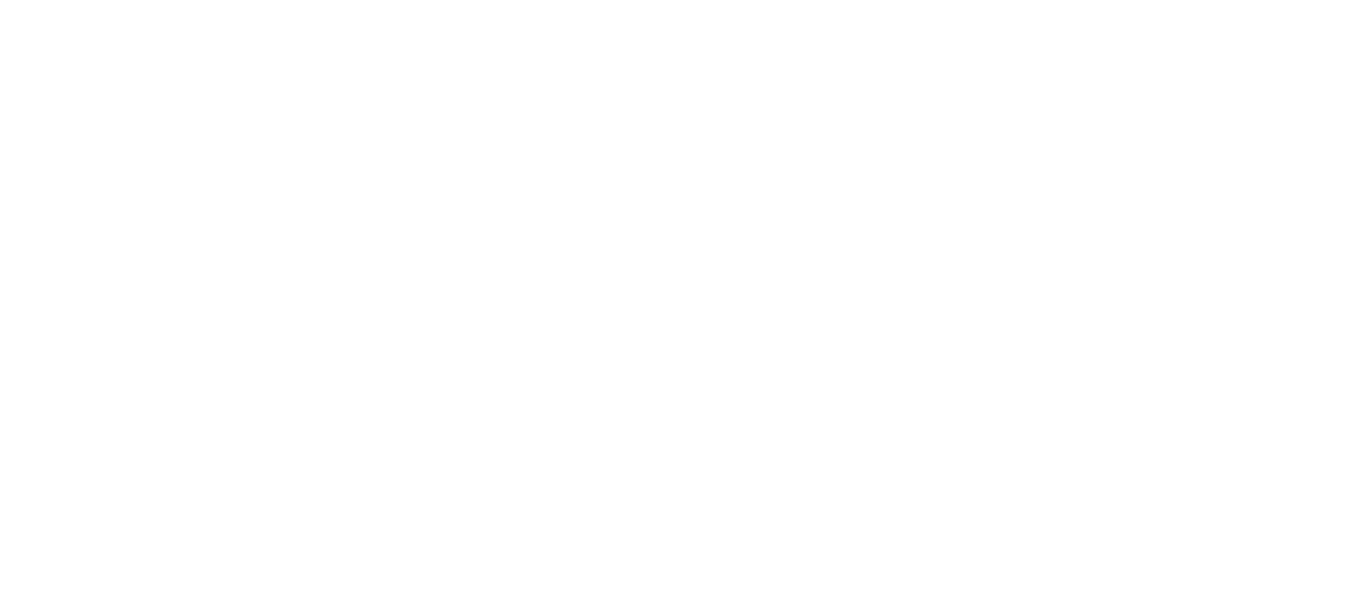 scroll, scrollTop: 0, scrollLeft: 0, axis: both 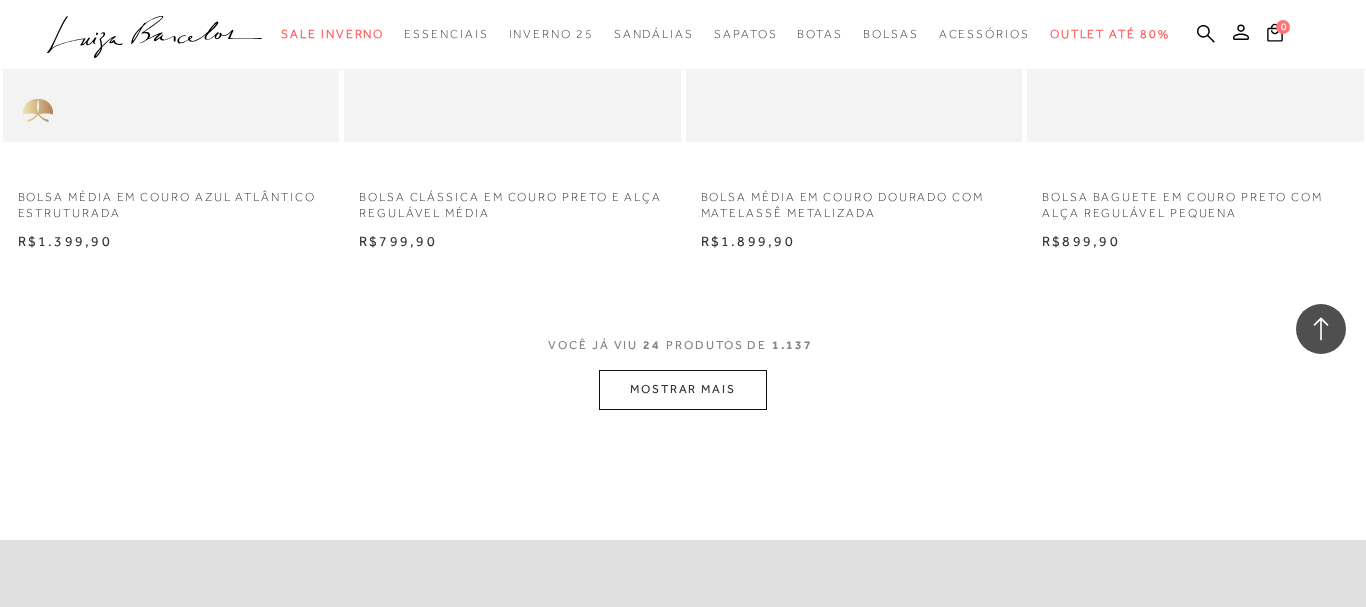 click on "MOSTRAR MAIS" at bounding box center (683, 389) 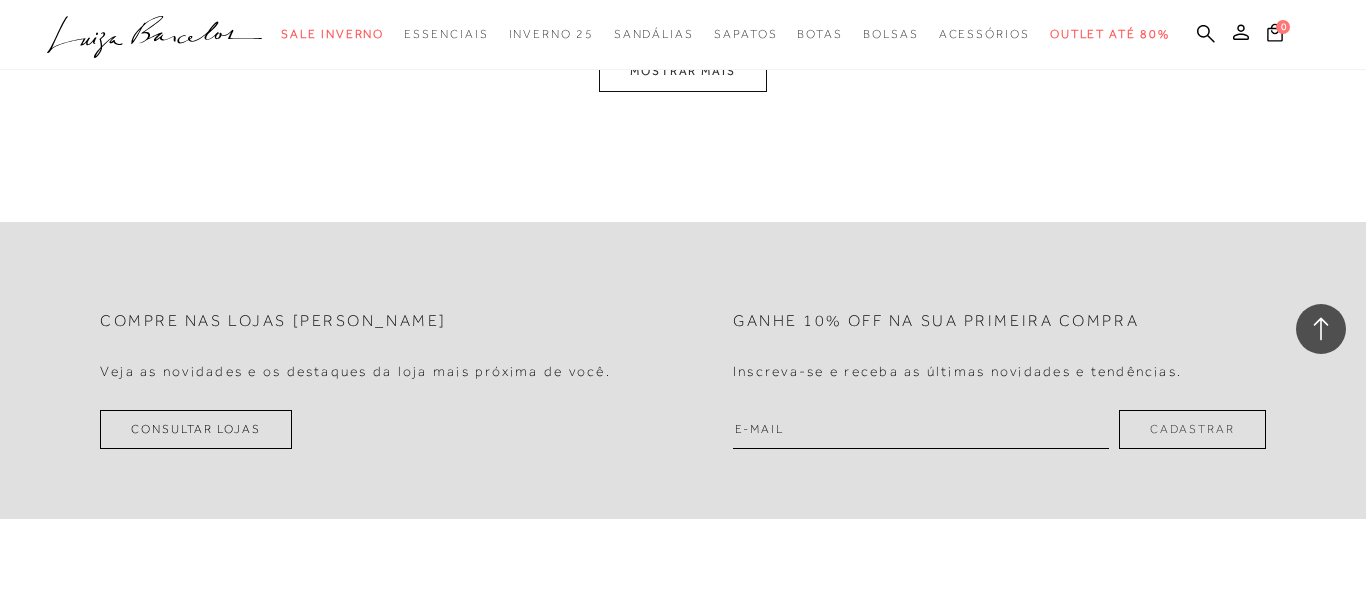 scroll, scrollTop: 7854, scrollLeft: 0, axis: vertical 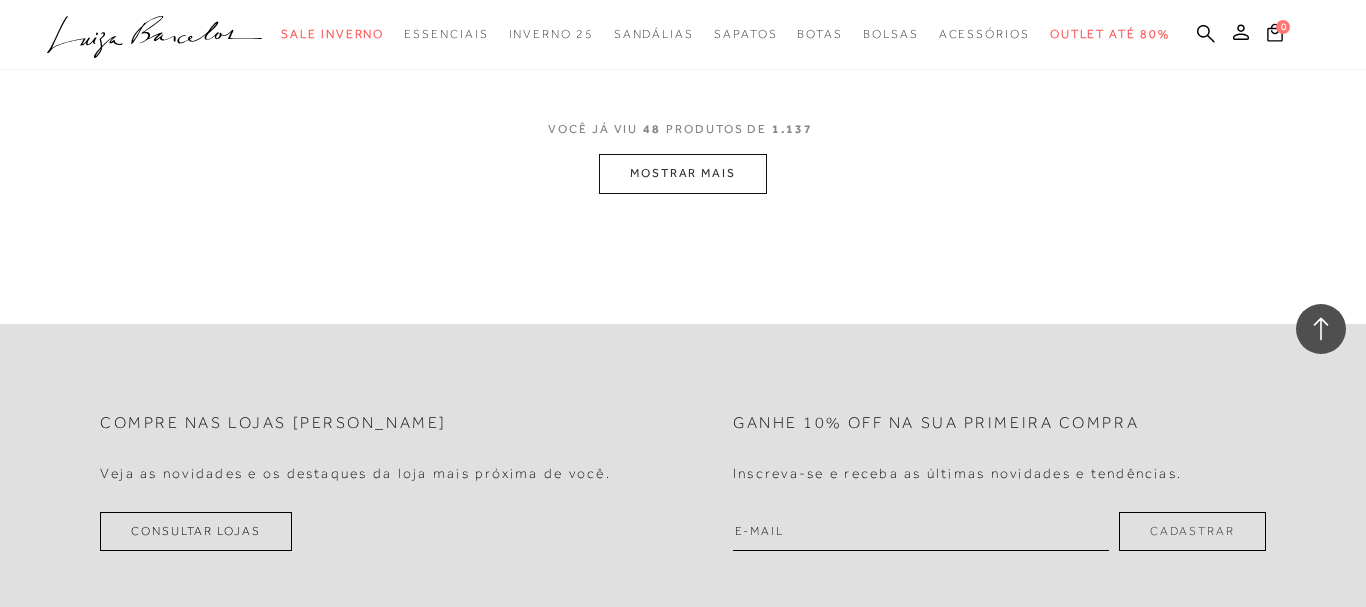 click on "MOSTRAR MAIS" at bounding box center [683, 173] 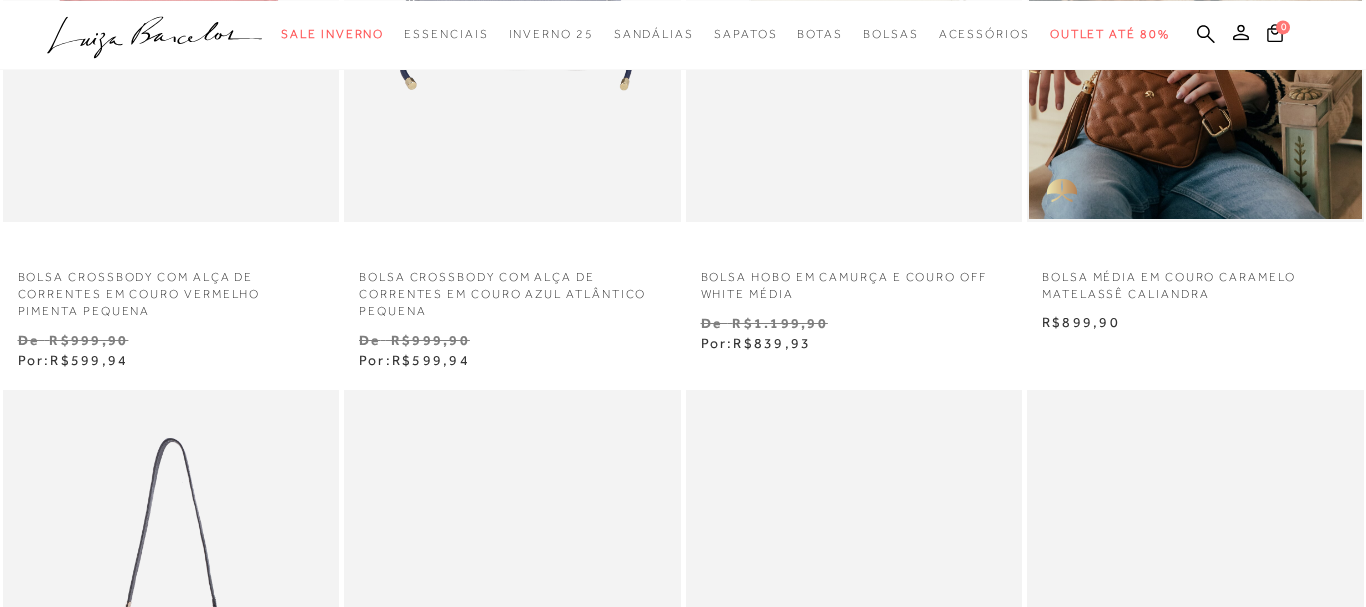 scroll, scrollTop: 0, scrollLeft: 0, axis: both 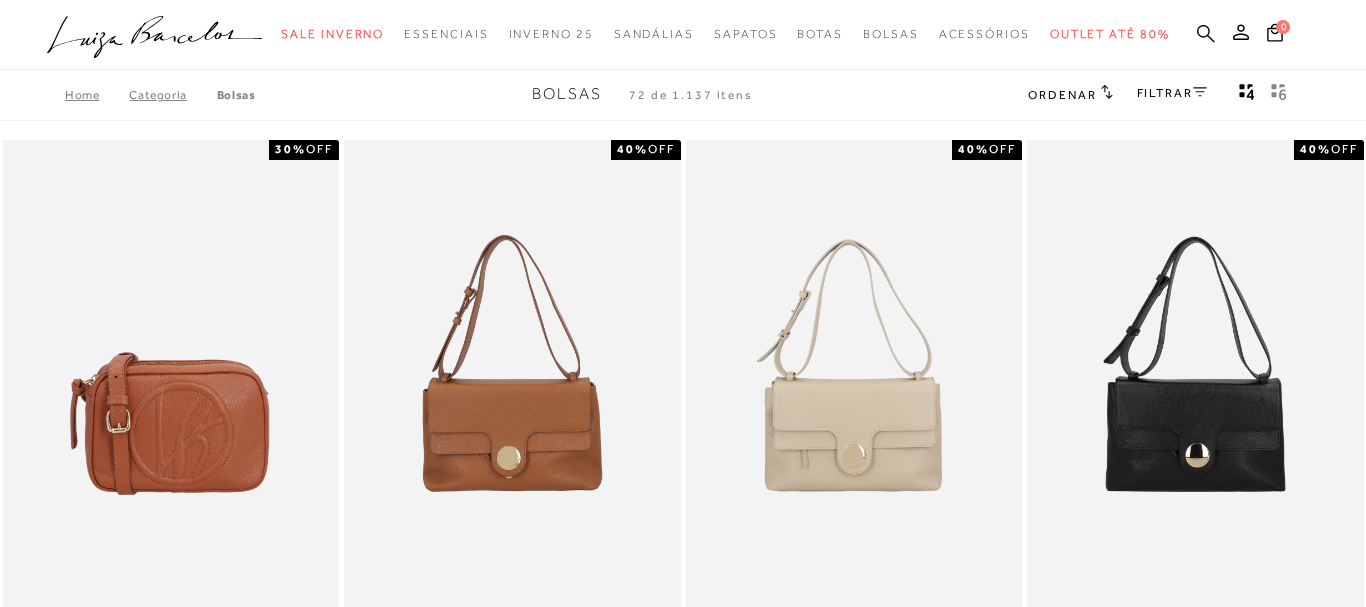 click 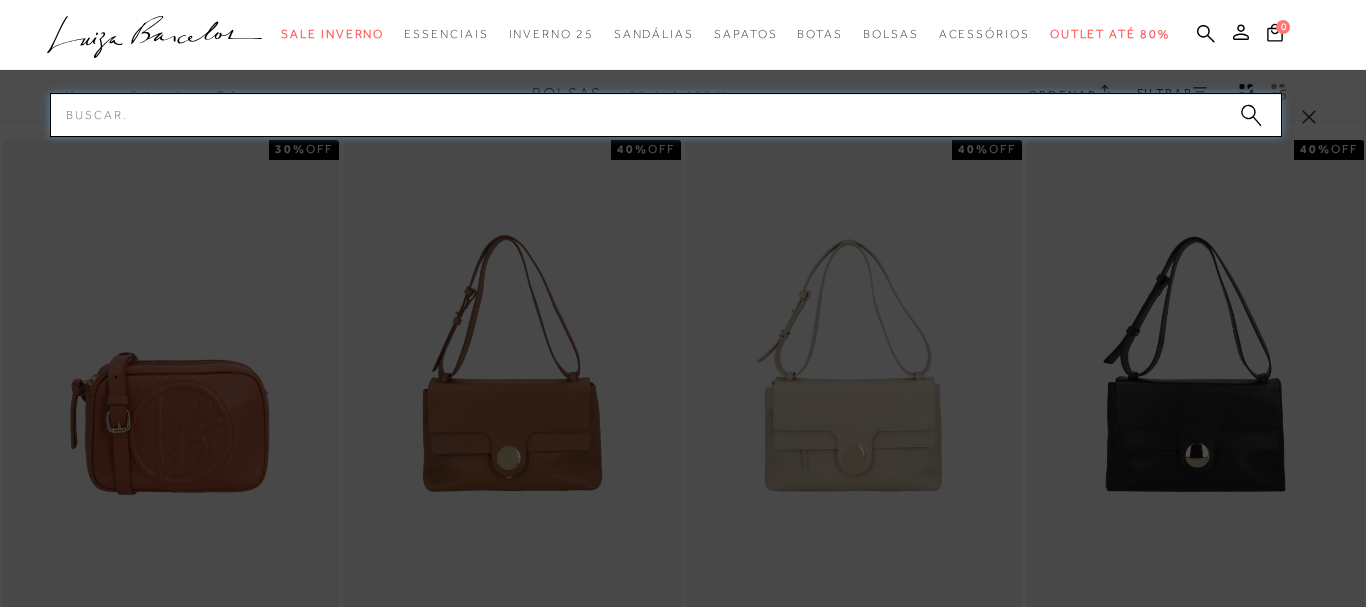 click on "Pesquisar" at bounding box center [666, 115] 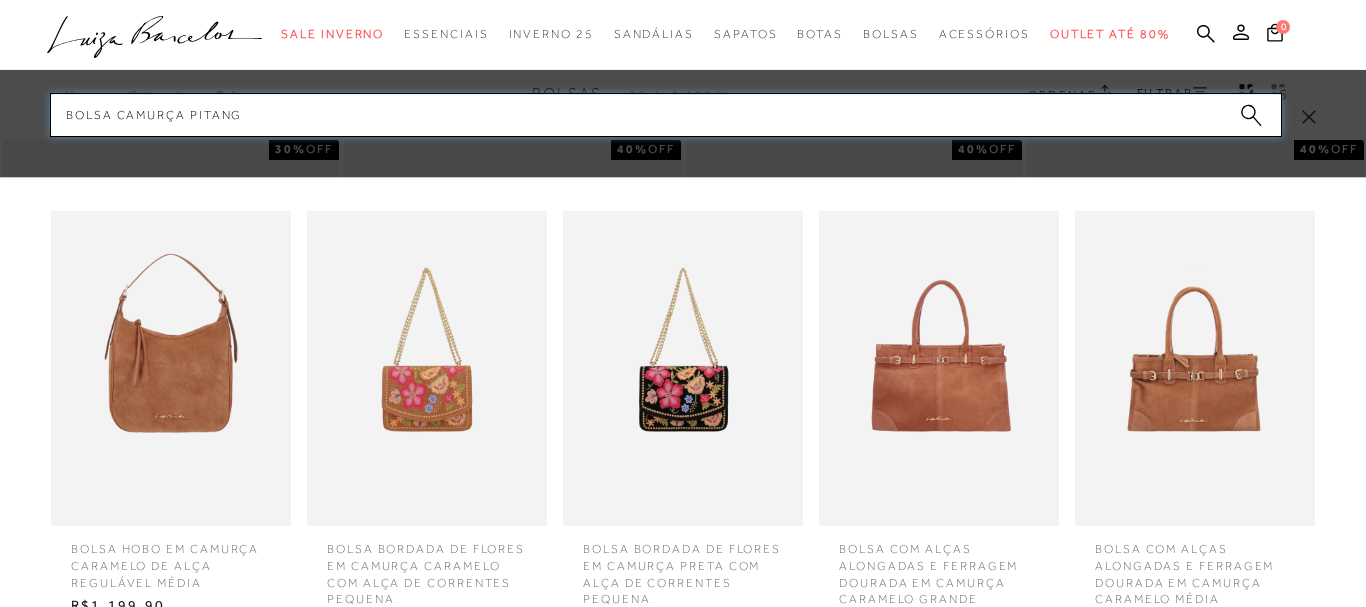 type on "BOLSA CAMURÇA PITANGA" 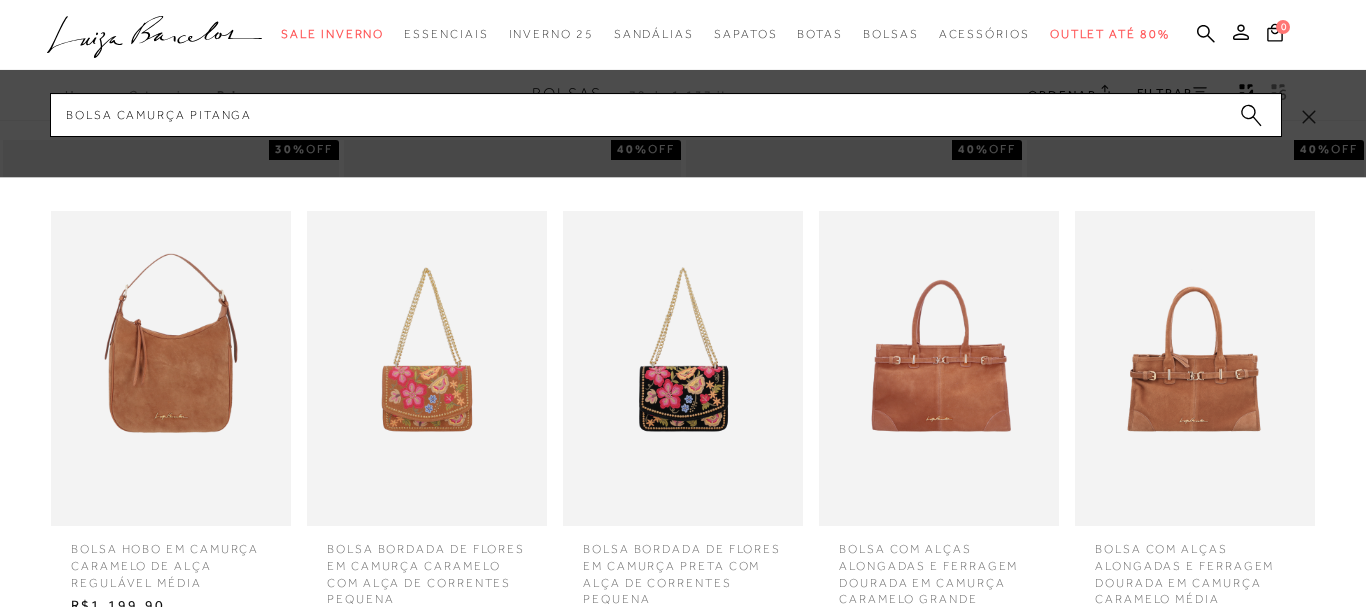 type 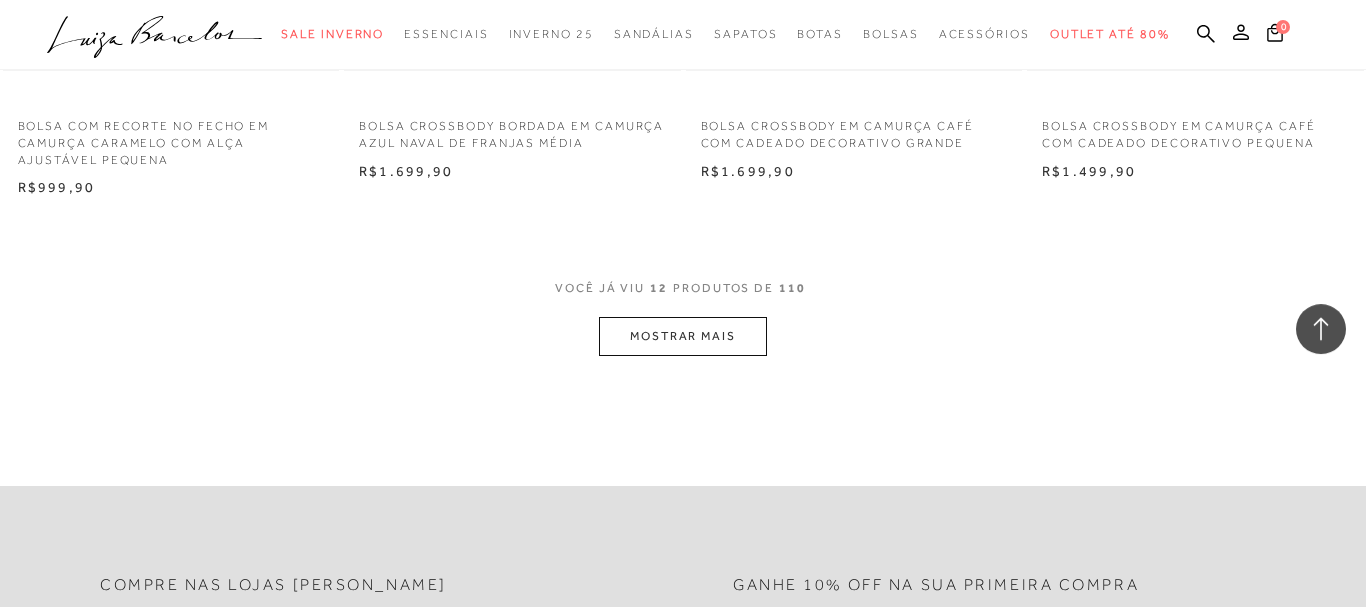 scroll, scrollTop: 1938, scrollLeft: 0, axis: vertical 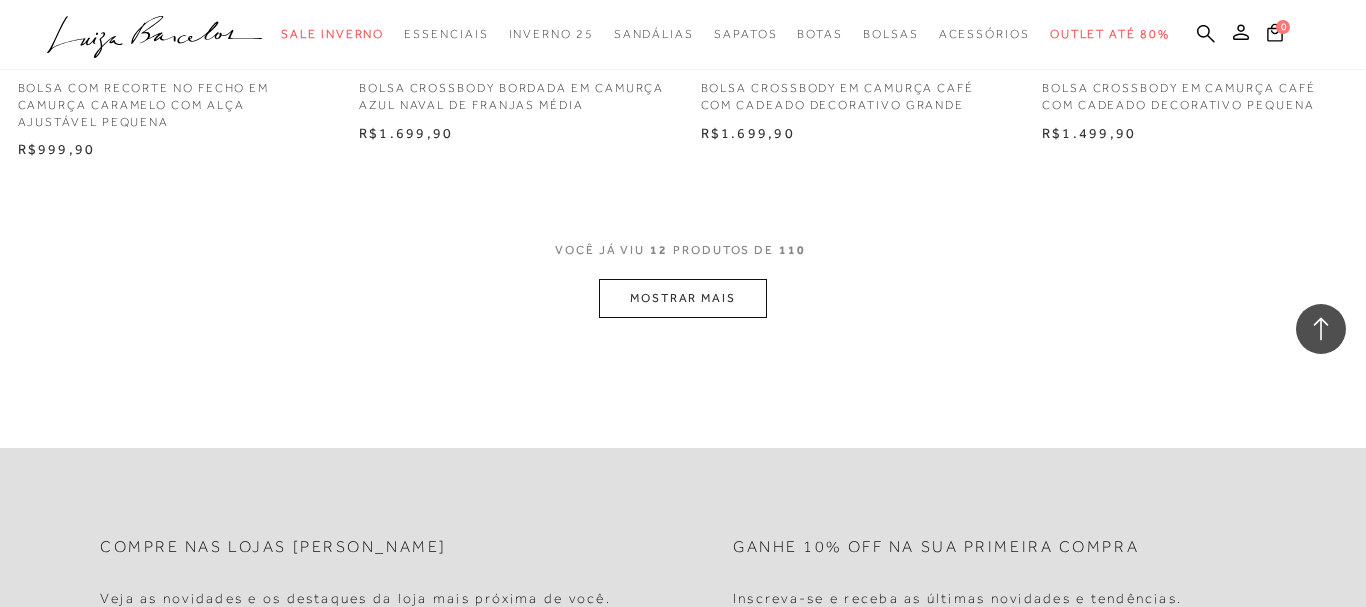 click on "MOSTRAR MAIS" at bounding box center (683, 298) 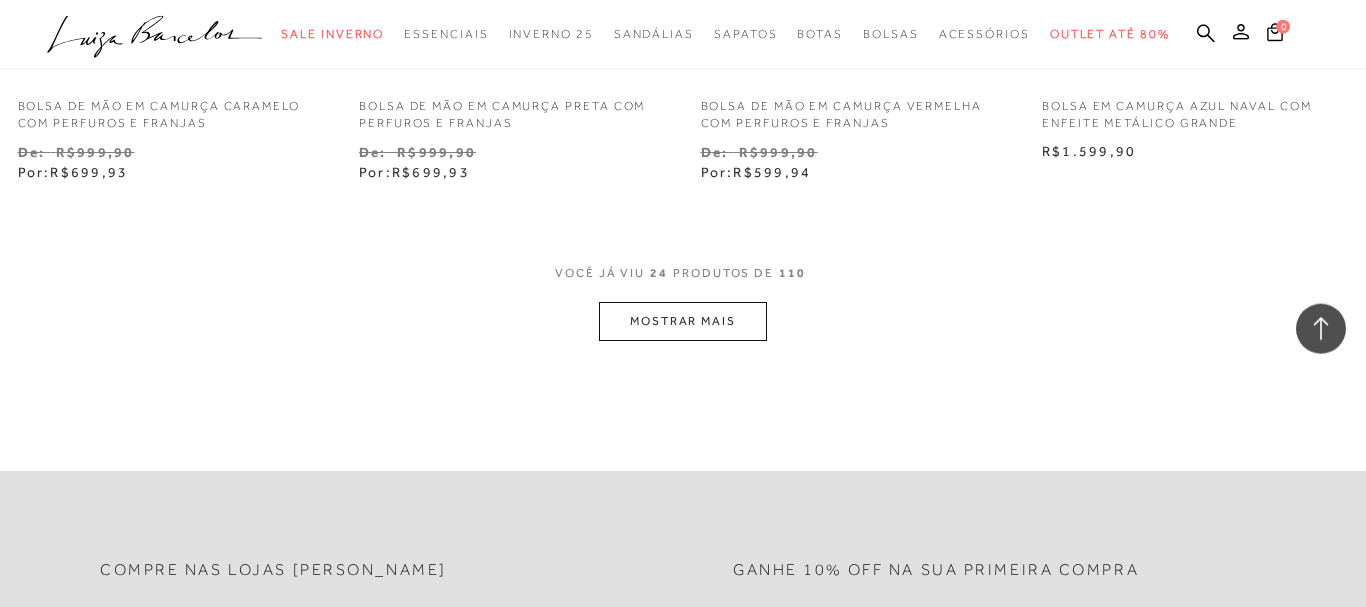 scroll, scrollTop: 3978, scrollLeft: 0, axis: vertical 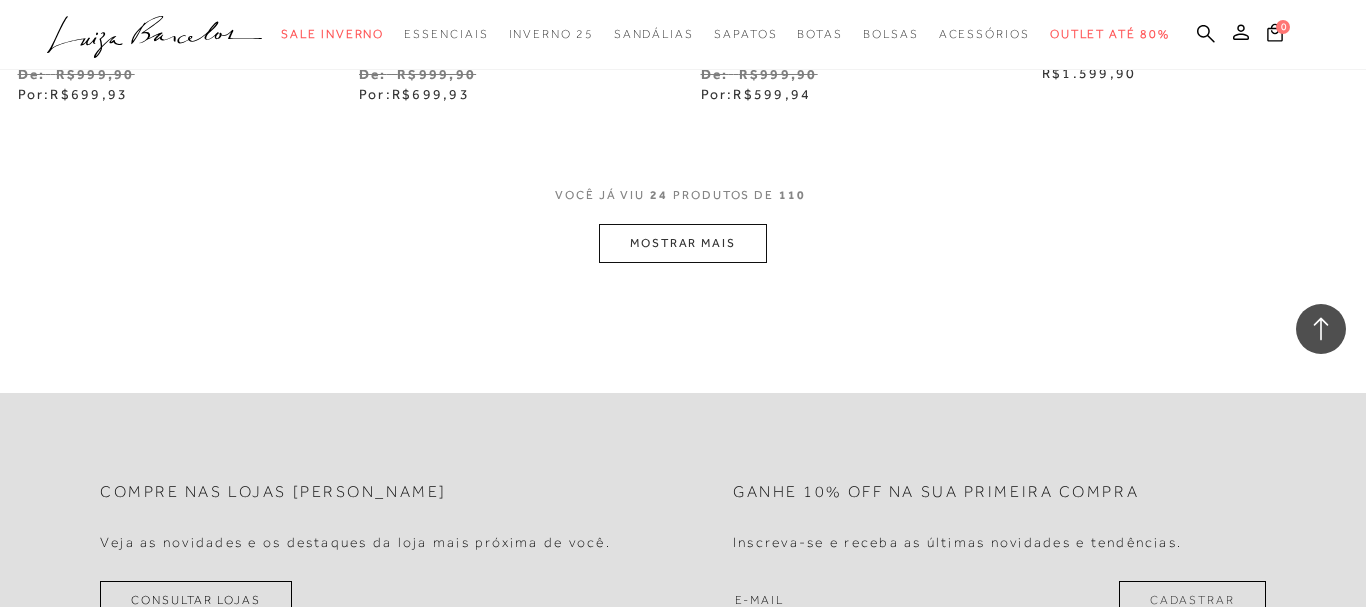 click on "MOSTRAR MAIS" at bounding box center [683, 243] 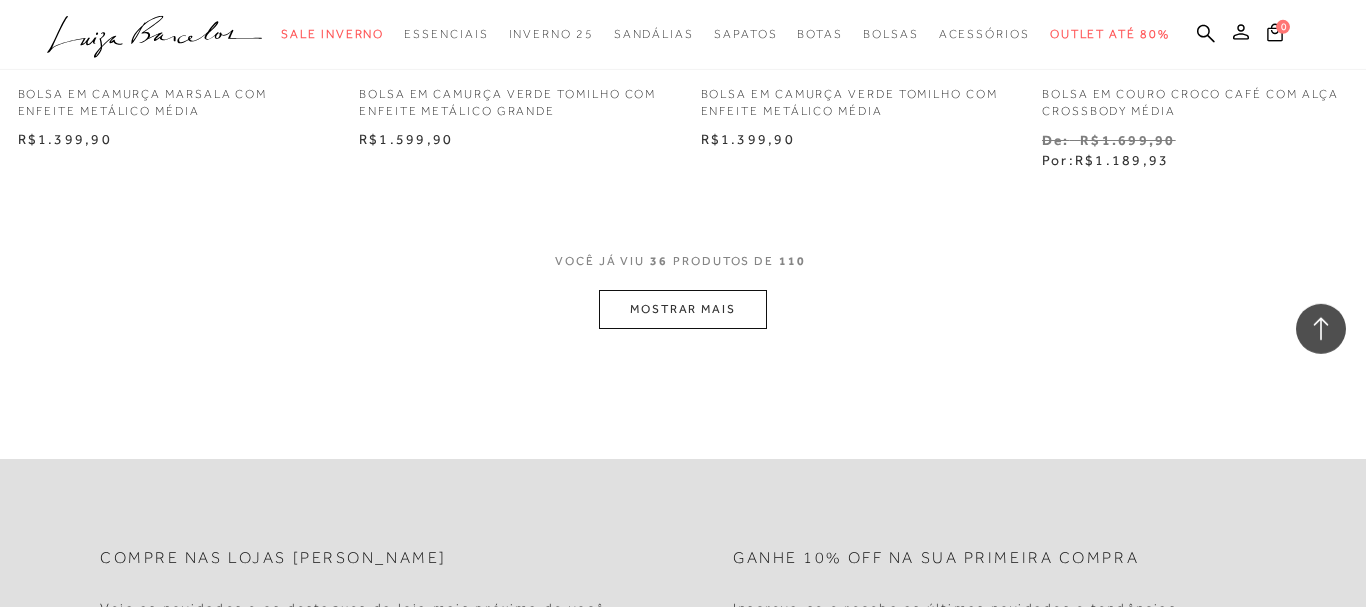 scroll, scrollTop: 5916, scrollLeft: 0, axis: vertical 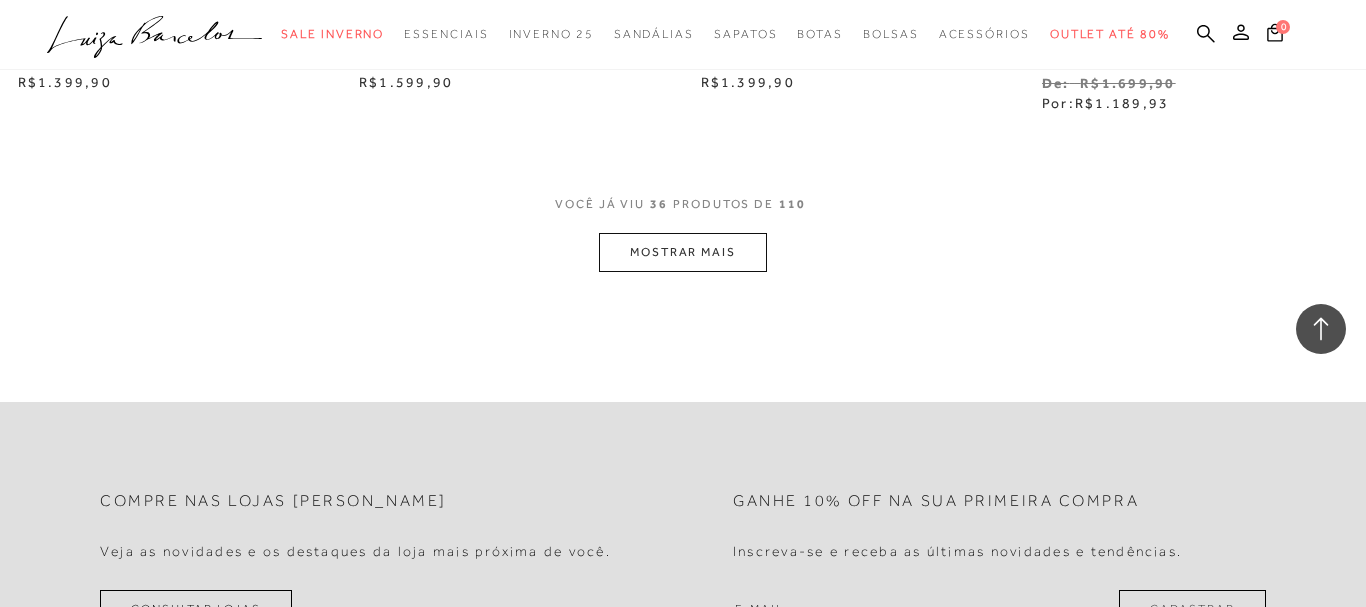 click on "MOSTRAR MAIS" at bounding box center (683, 252) 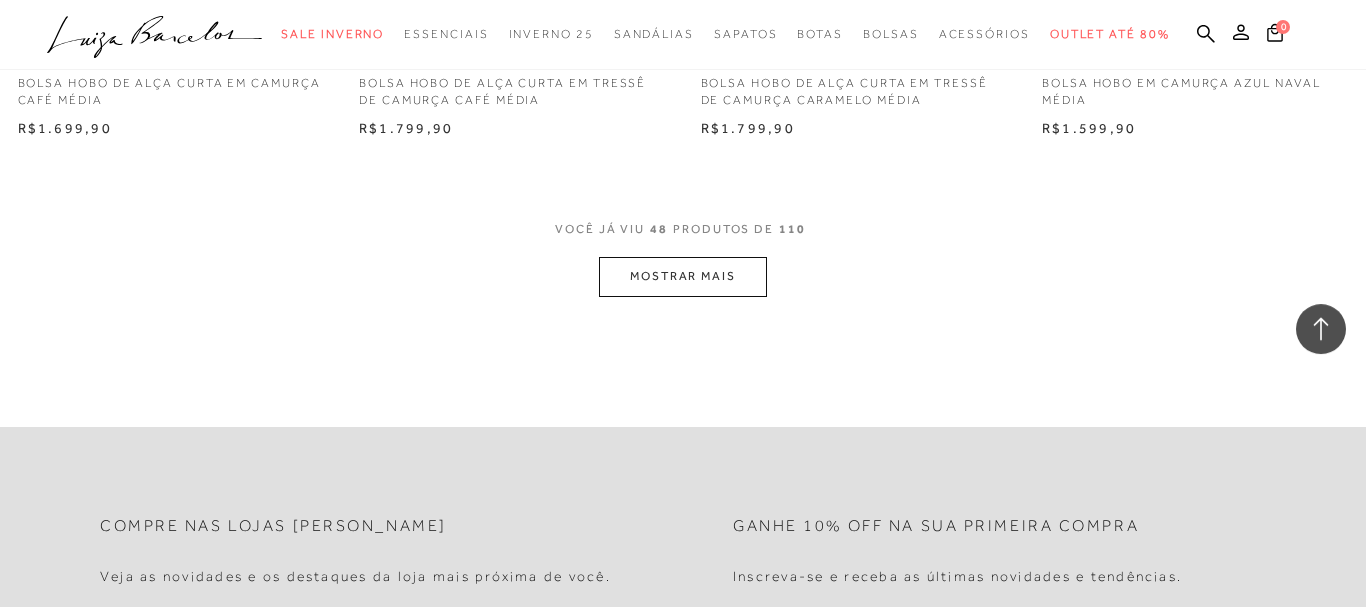 scroll, scrollTop: 7854, scrollLeft: 0, axis: vertical 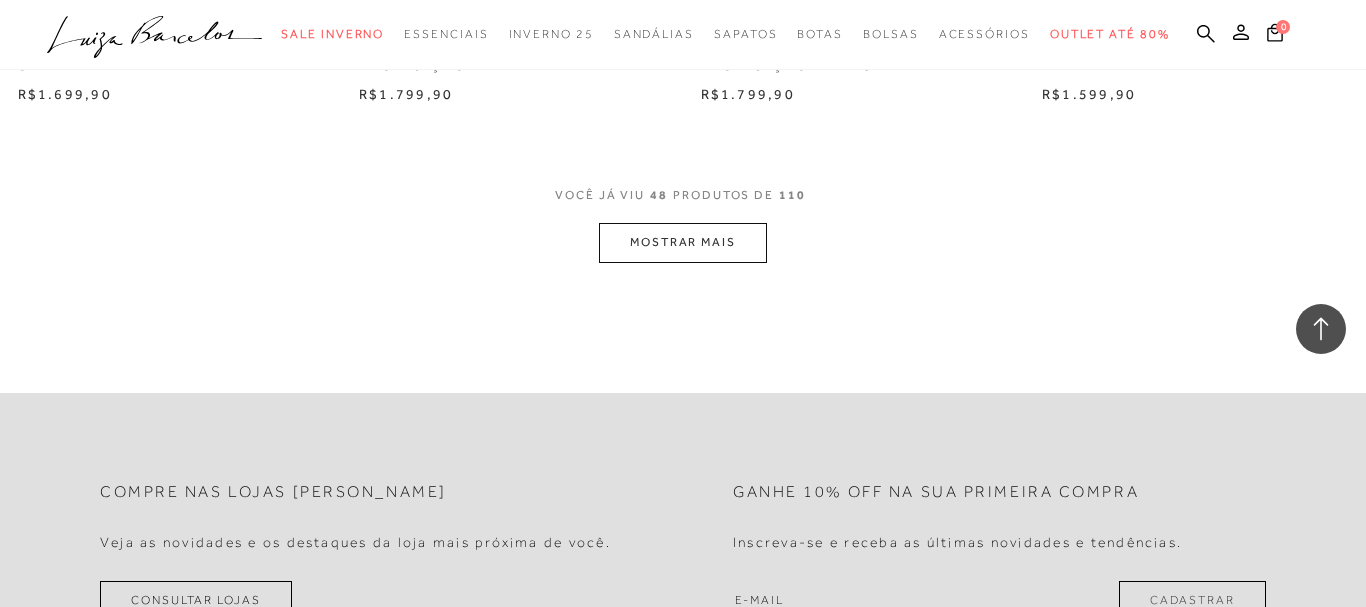 click on "MOSTRAR MAIS" at bounding box center (683, 242) 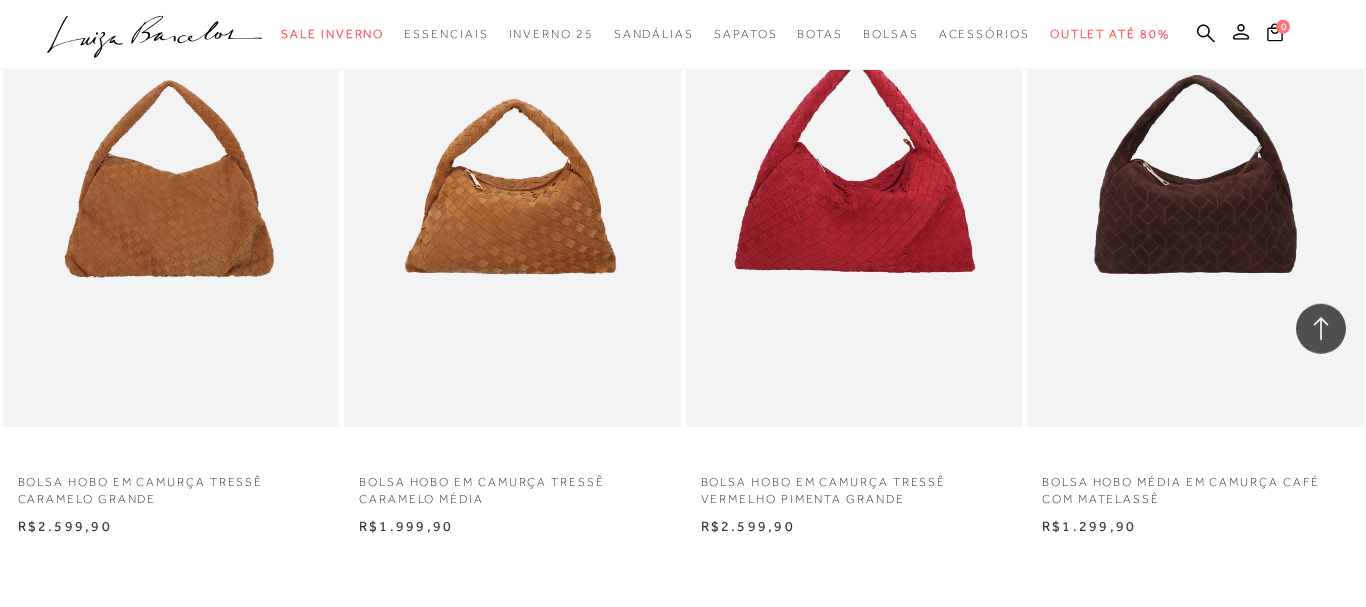 scroll, scrollTop: 9486, scrollLeft: 0, axis: vertical 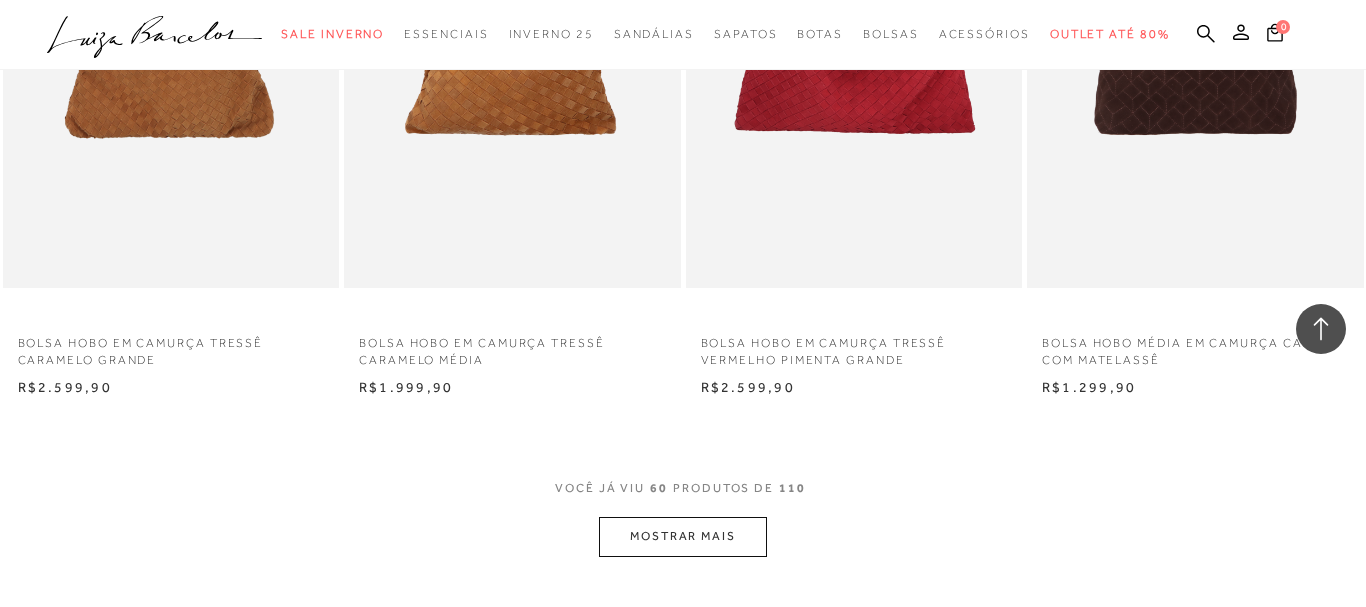 click on "MOSTRAR MAIS" at bounding box center (683, 536) 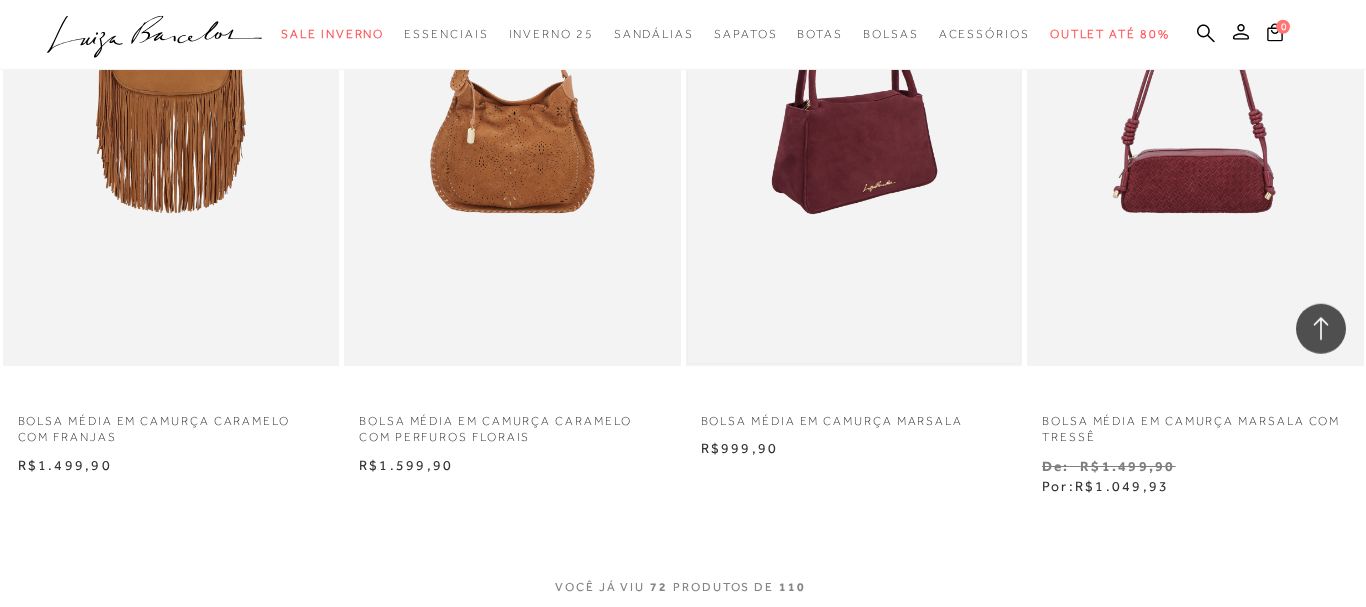 scroll, scrollTop: 11526, scrollLeft: 0, axis: vertical 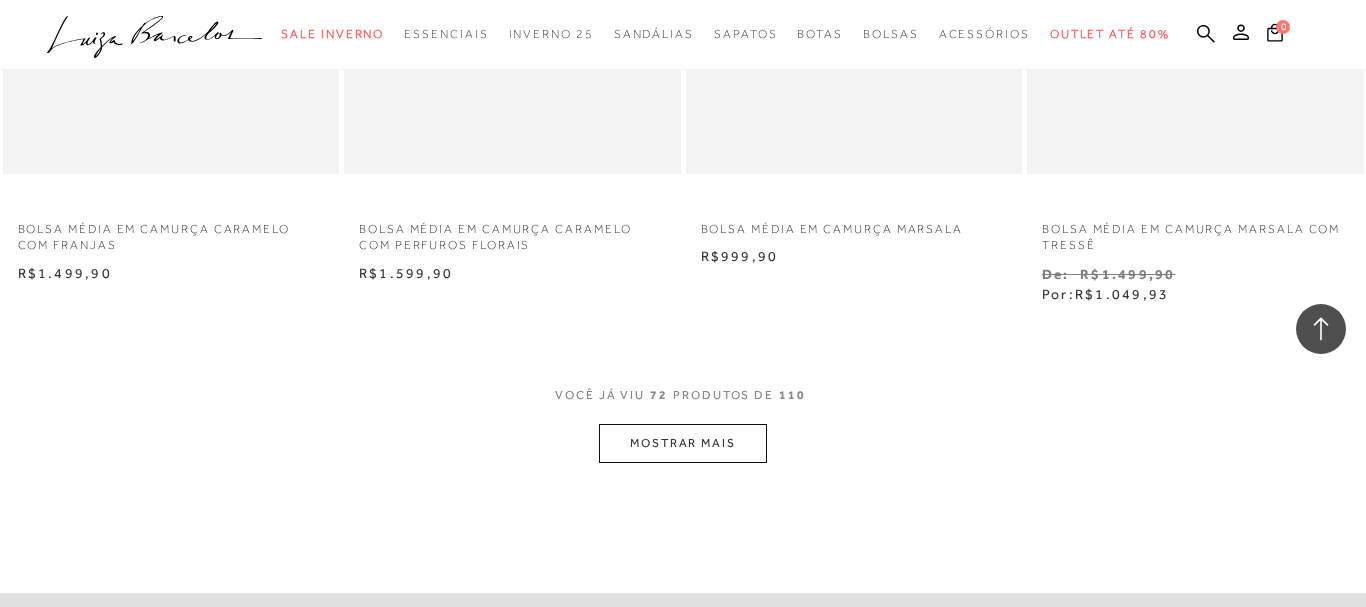 click on "MOSTRAR MAIS" at bounding box center [683, 443] 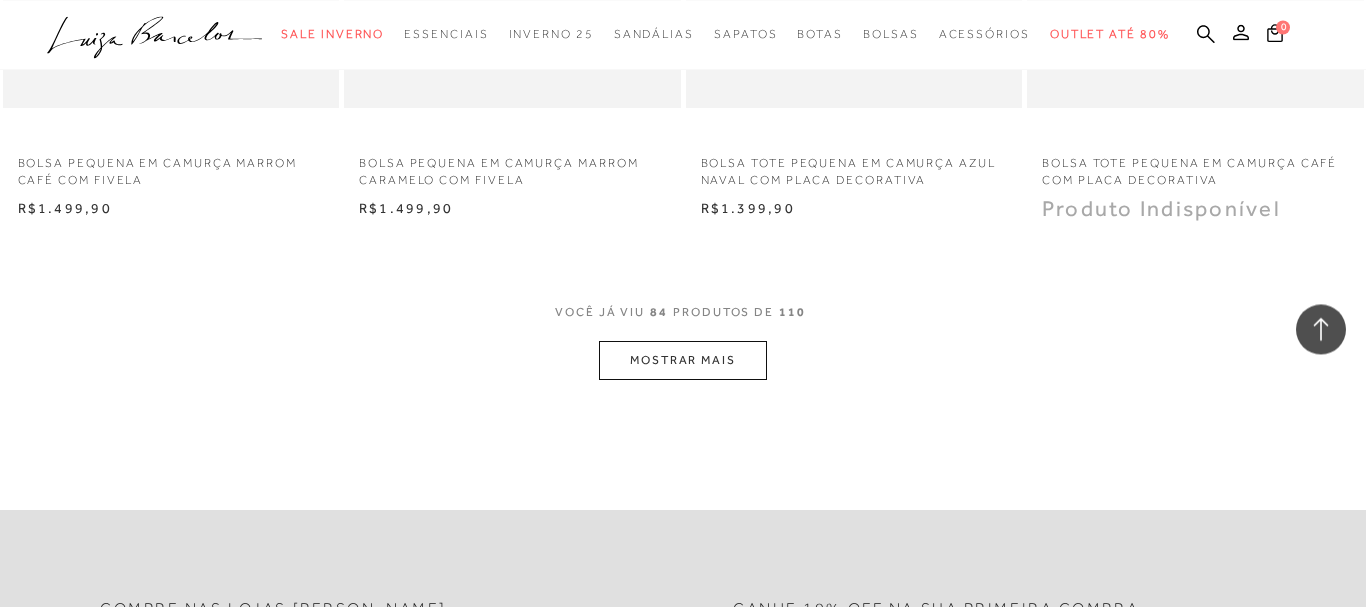 scroll, scrollTop: 13668, scrollLeft: 0, axis: vertical 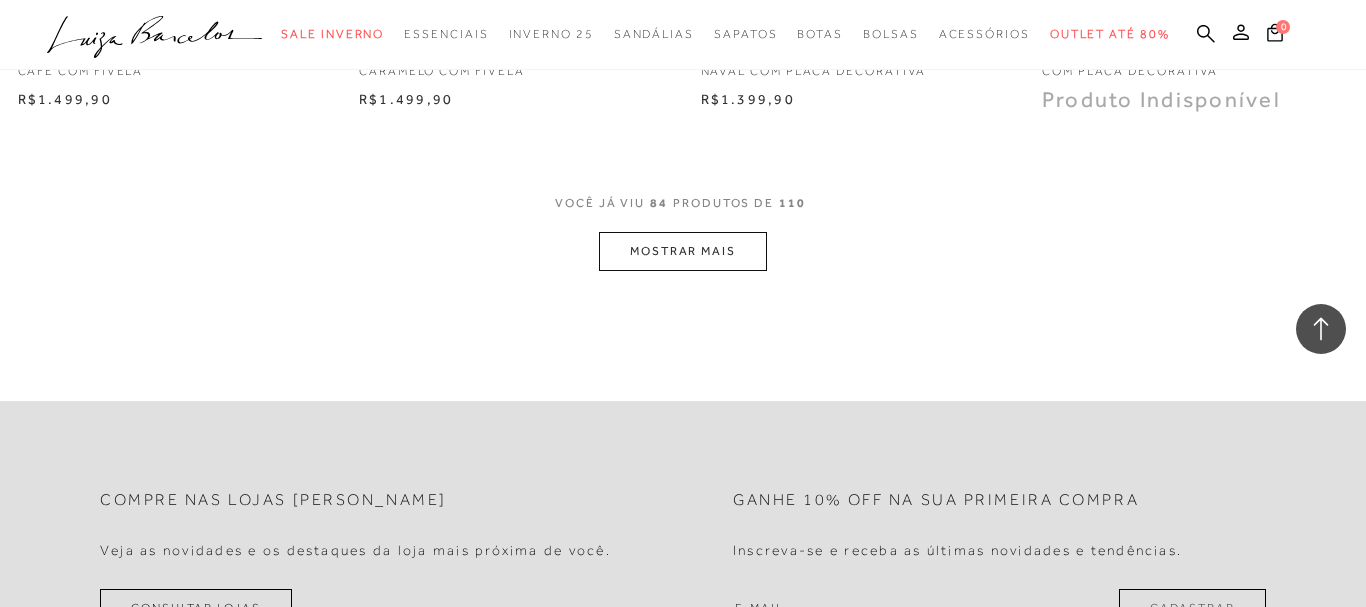 click on "MOSTRAR MAIS" at bounding box center (683, 251) 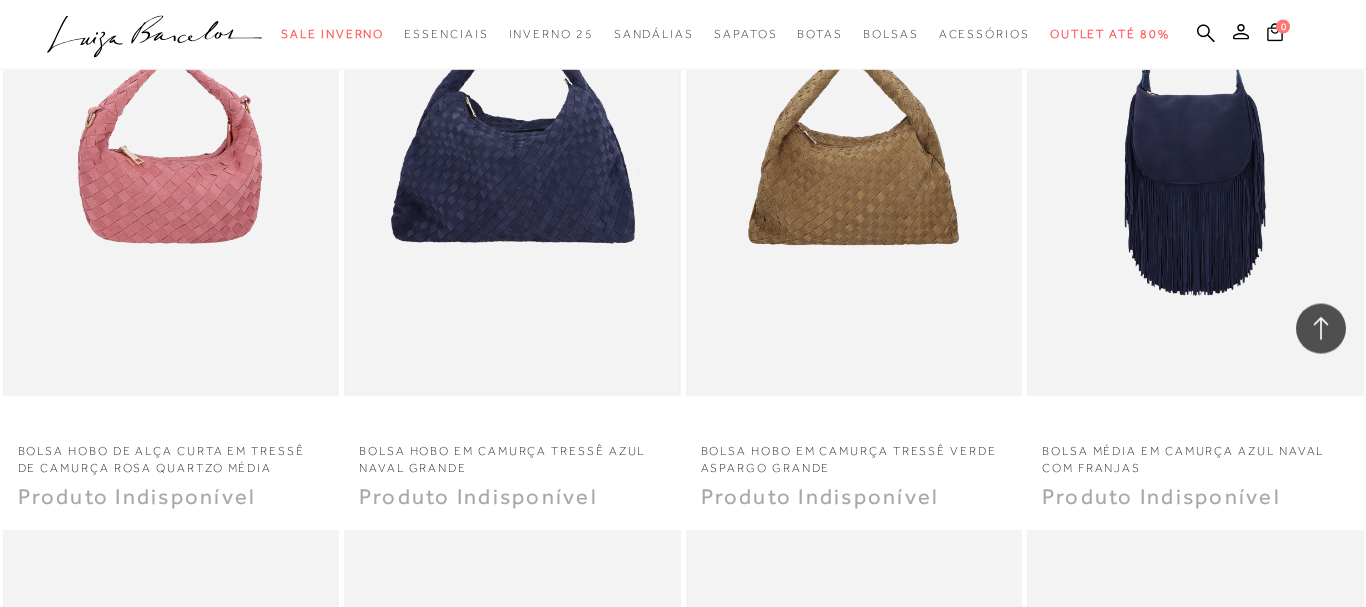 scroll, scrollTop: 13872, scrollLeft: 0, axis: vertical 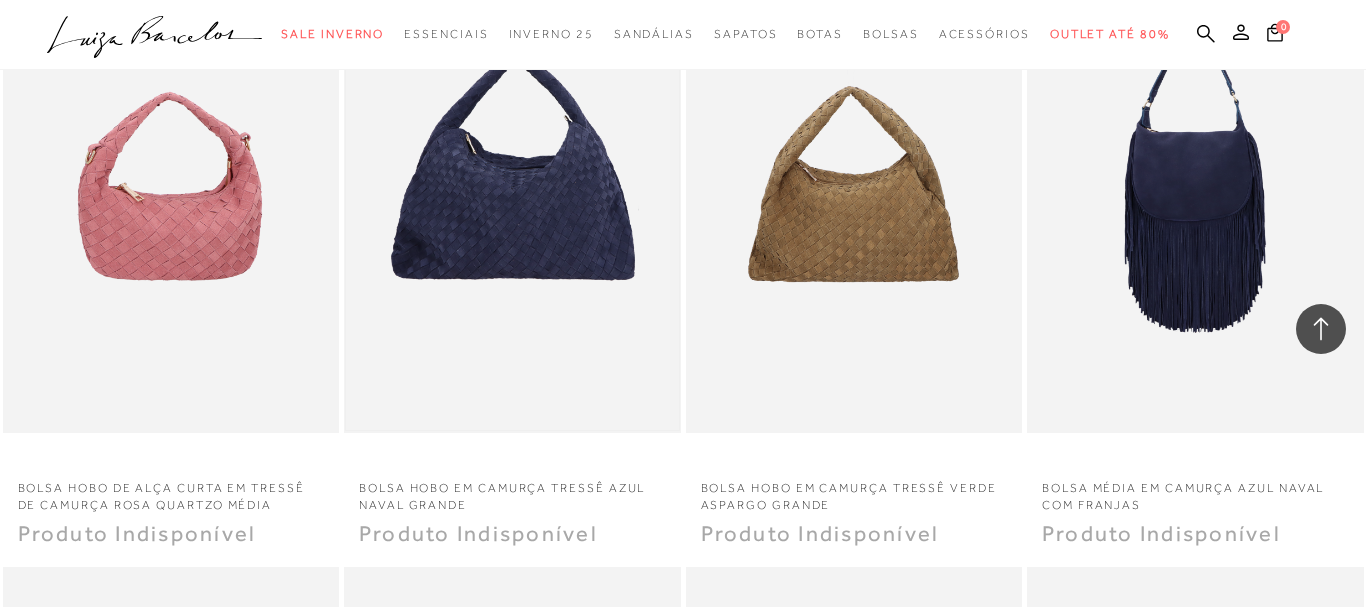 click at bounding box center [512, 181] 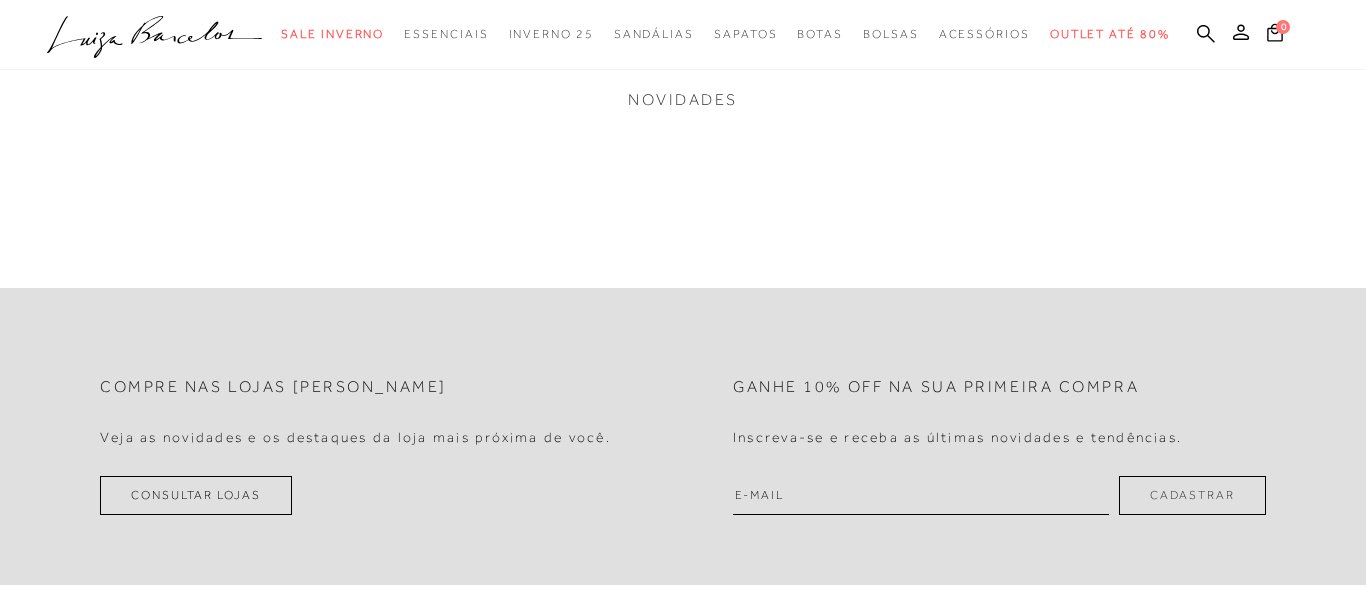scroll, scrollTop: 0, scrollLeft: 0, axis: both 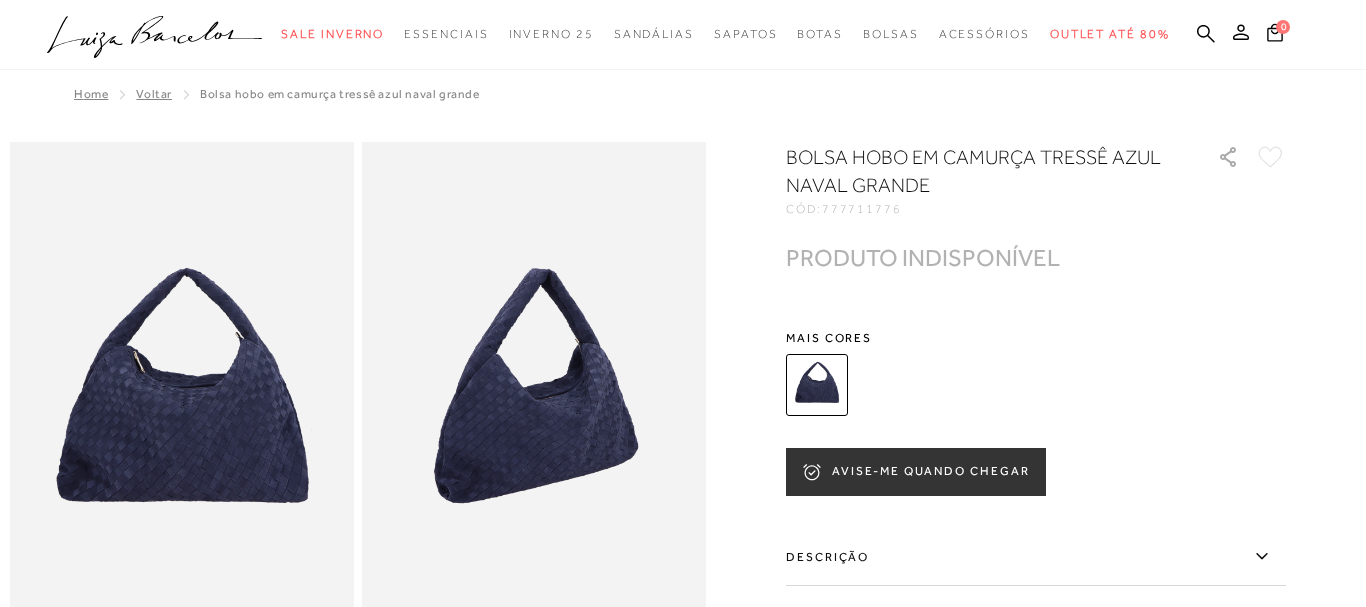 click on "AVISE-ME QUANDO CHEGAR" at bounding box center (916, 472) 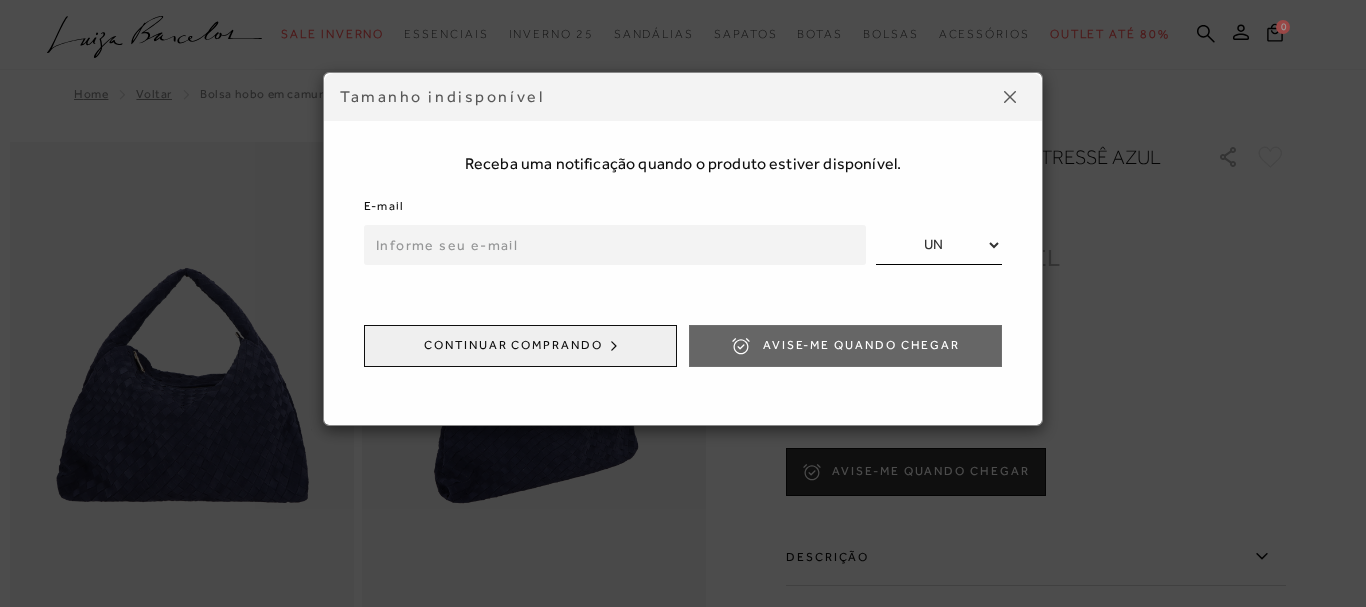 click at bounding box center (615, 245) 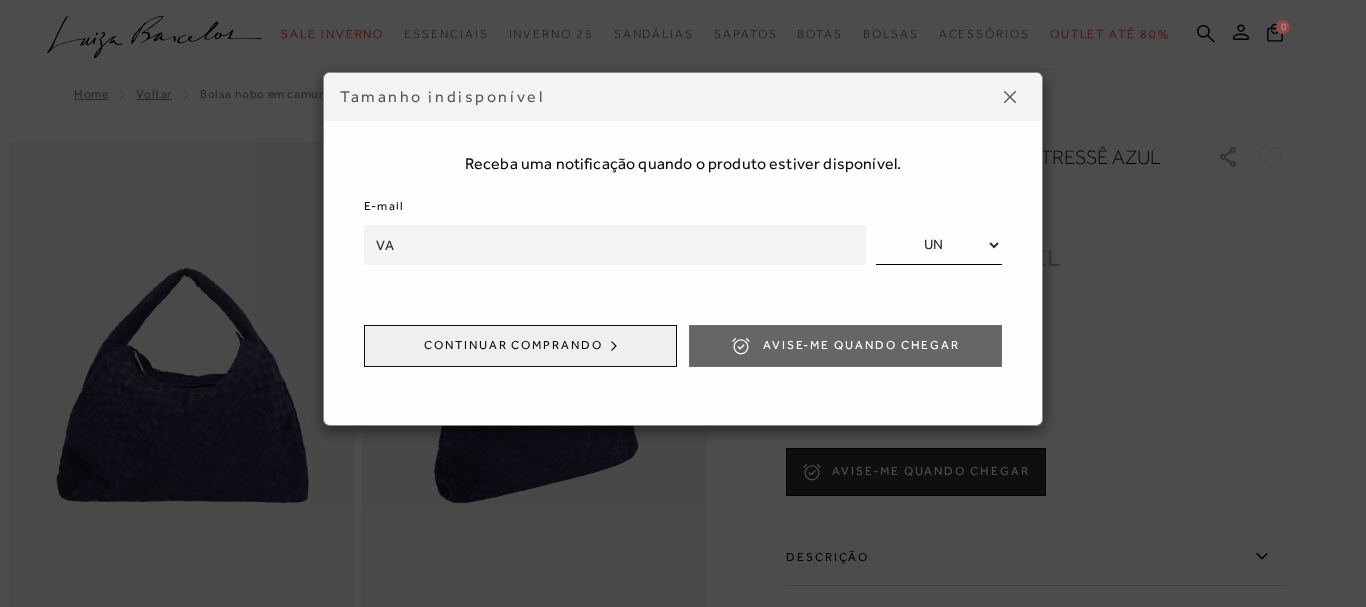 type on "V" 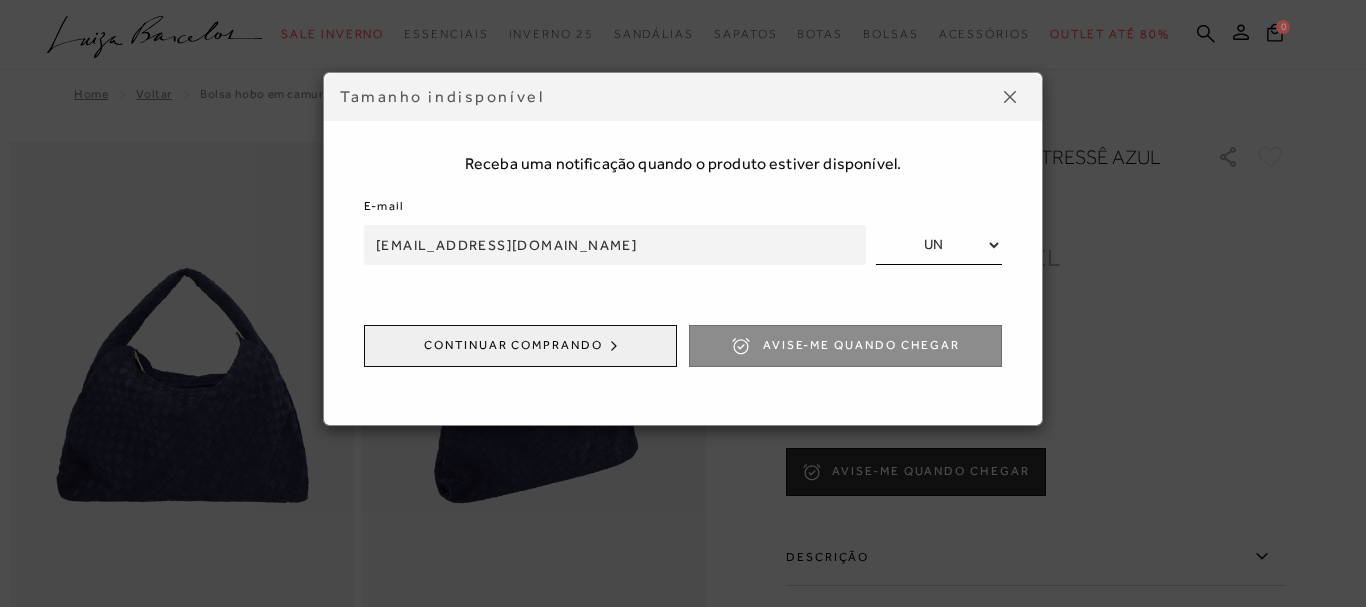 type on "[EMAIL_ADDRESS][DOMAIN_NAME]" 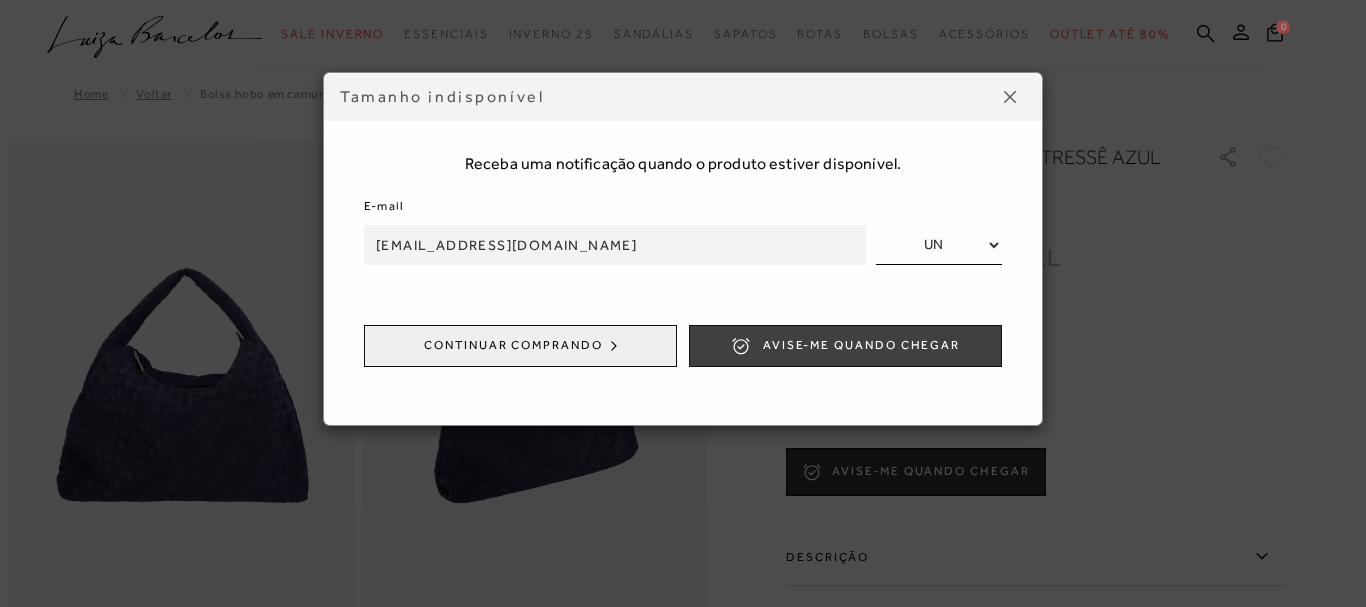 click on "Avise-me quando chegar" at bounding box center [845, 346] 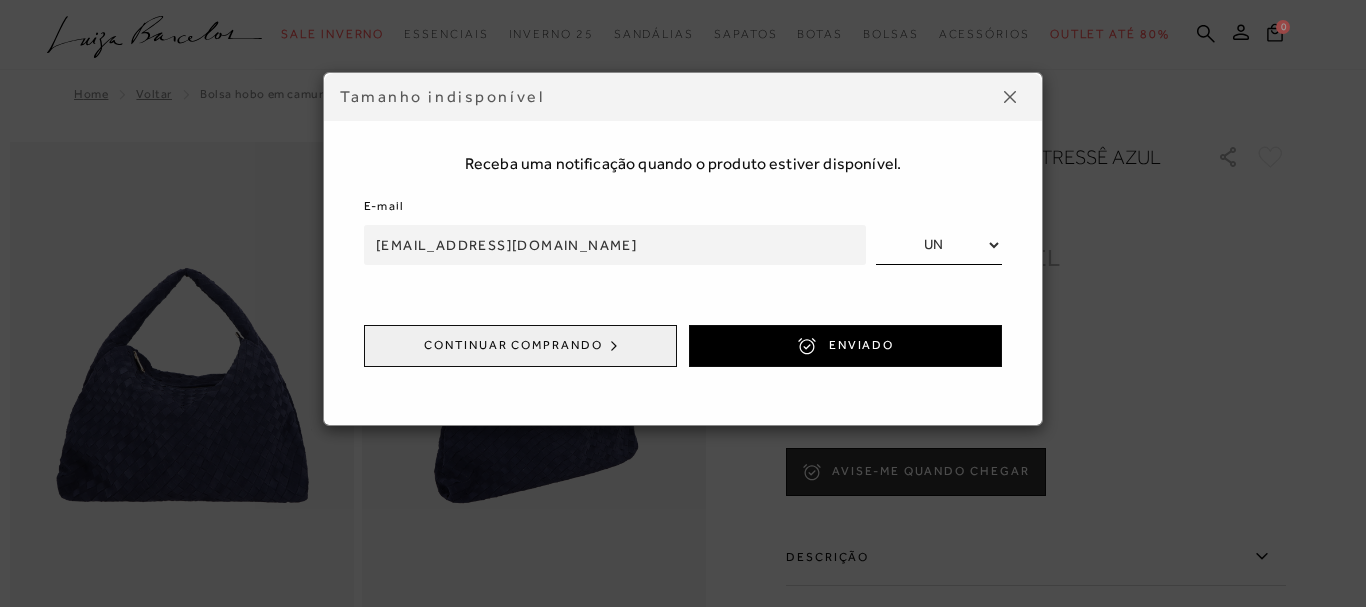 click on "UN" at bounding box center [939, 245] 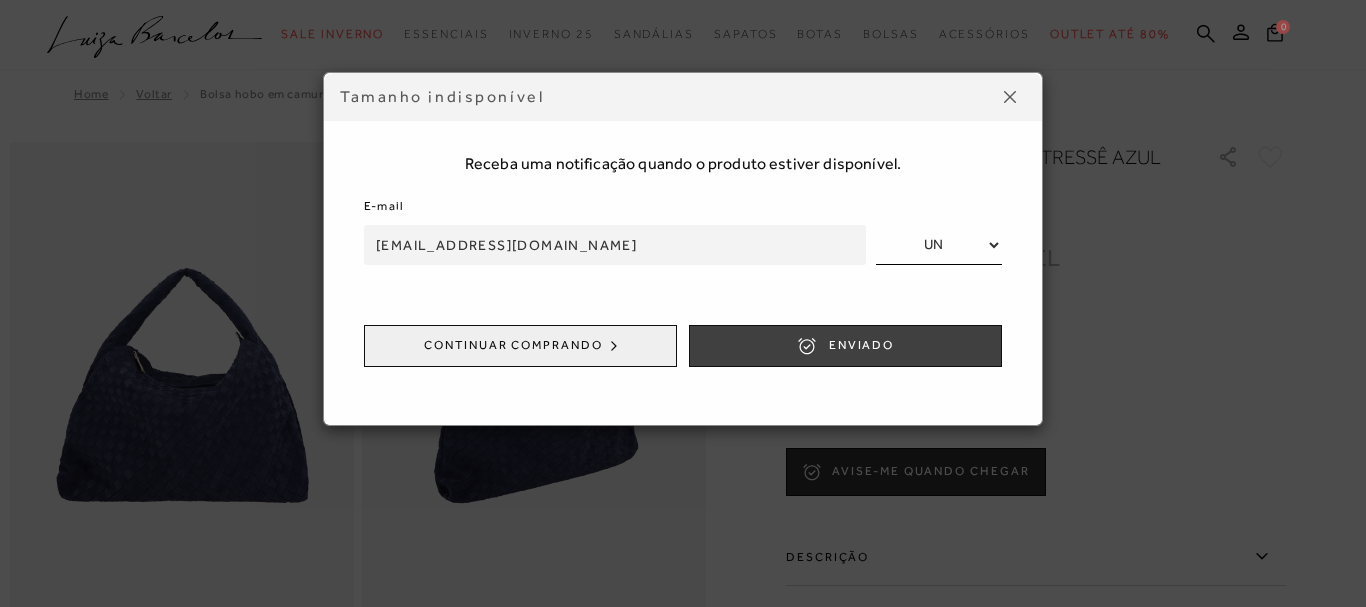 click 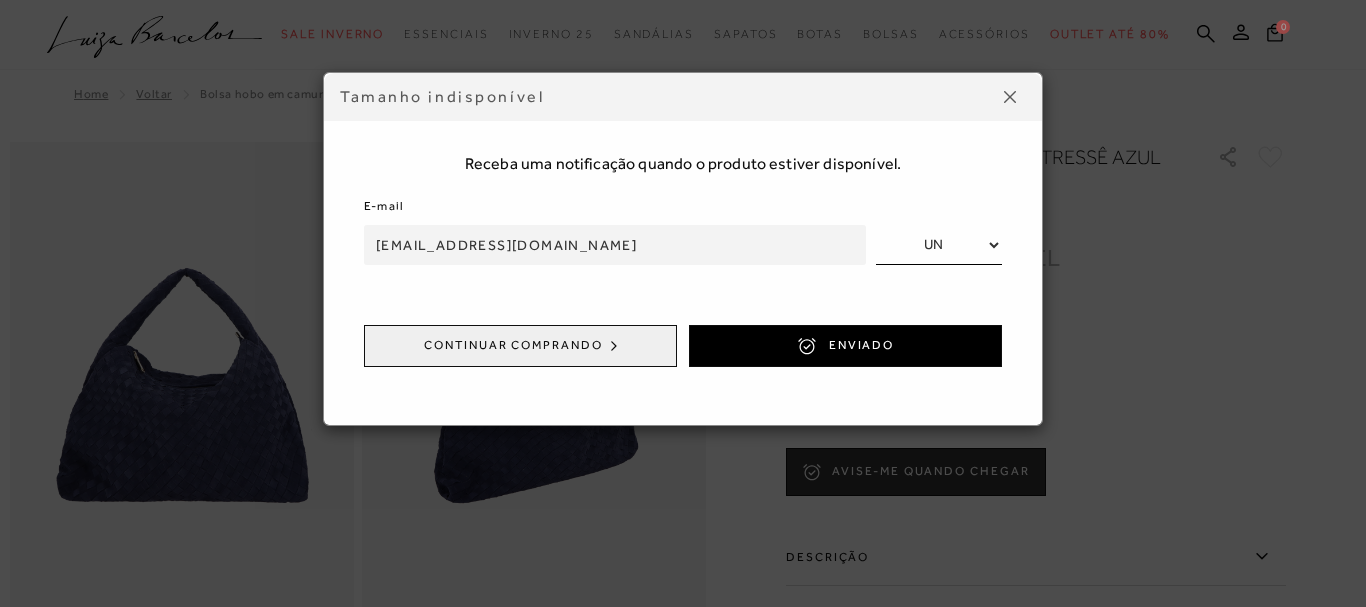 click at bounding box center [1010, 97] 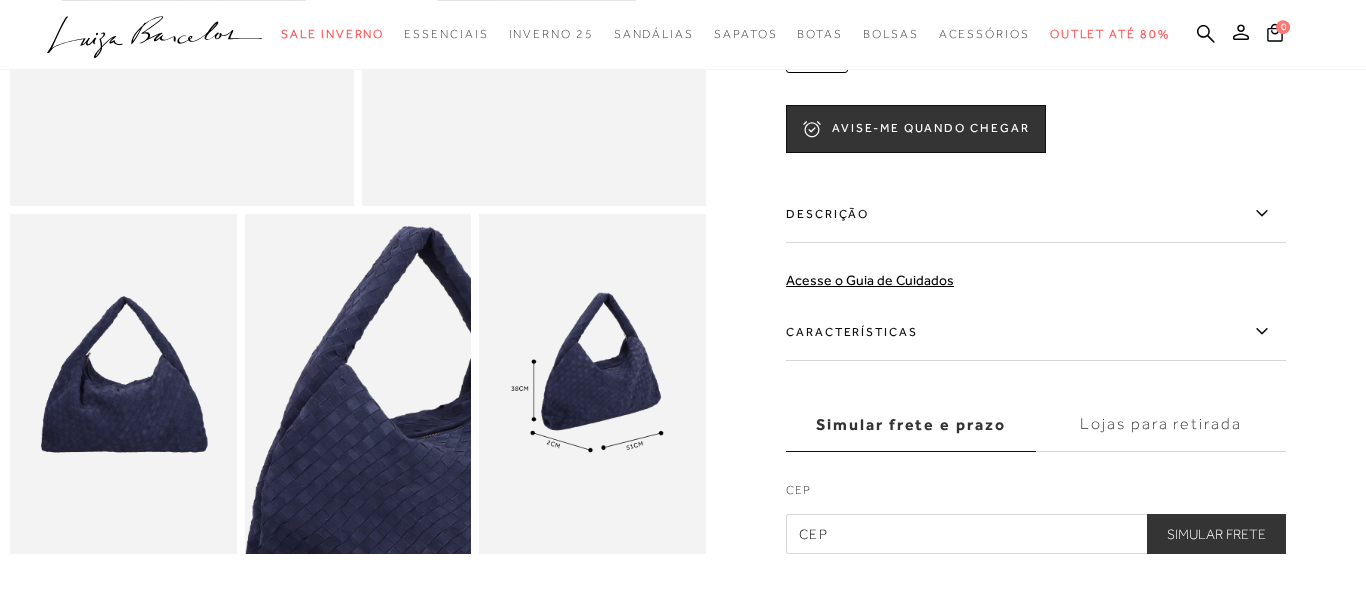 scroll, scrollTop: 510, scrollLeft: 0, axis: vertical 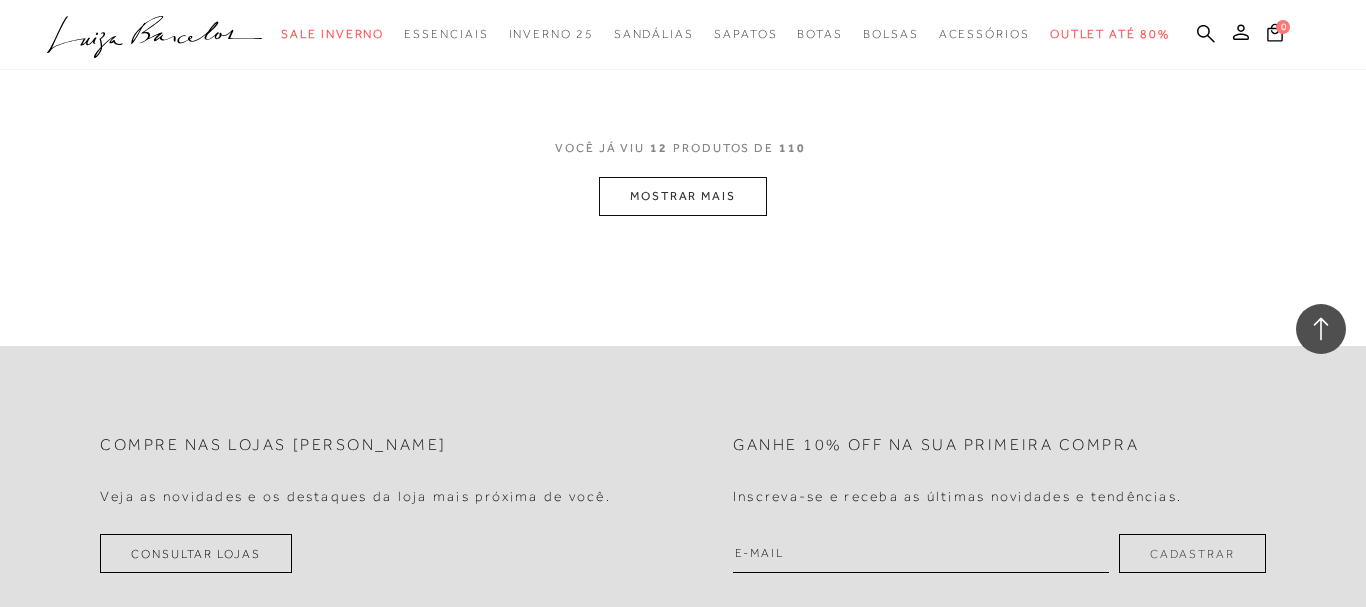 click at bounding box center [921, 553] 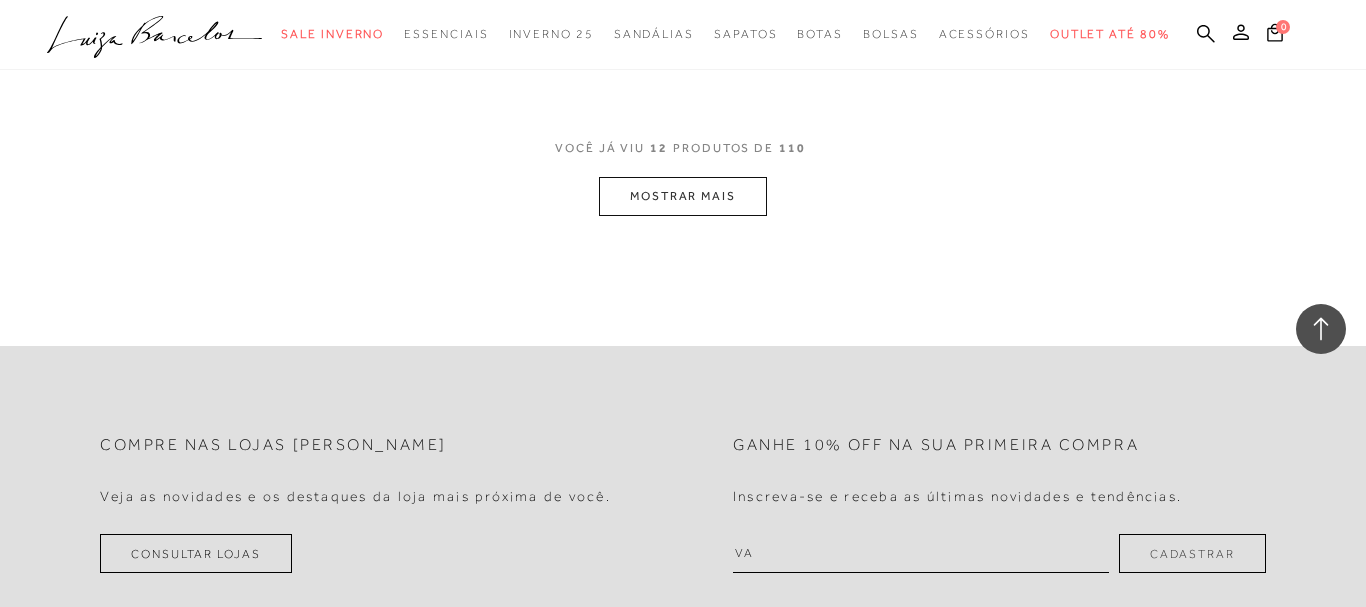 type on "v" 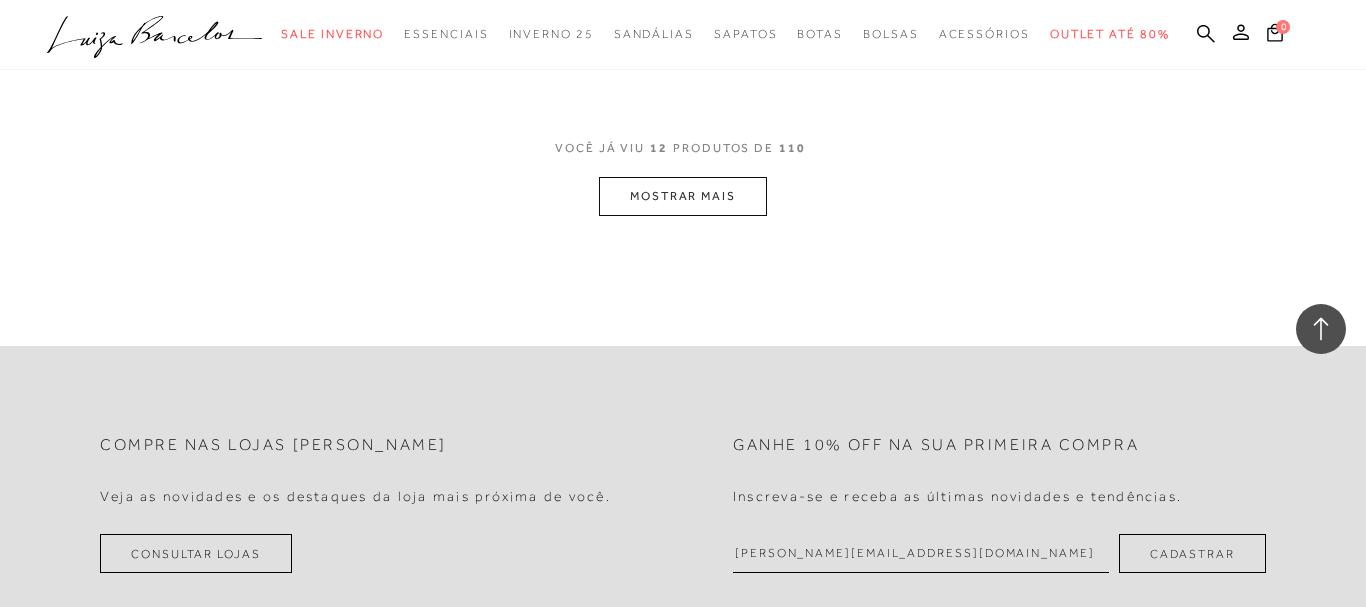 type on "[PERSON_NAME][EMAIL_ADDRESS][DOMAIN_NAME]" 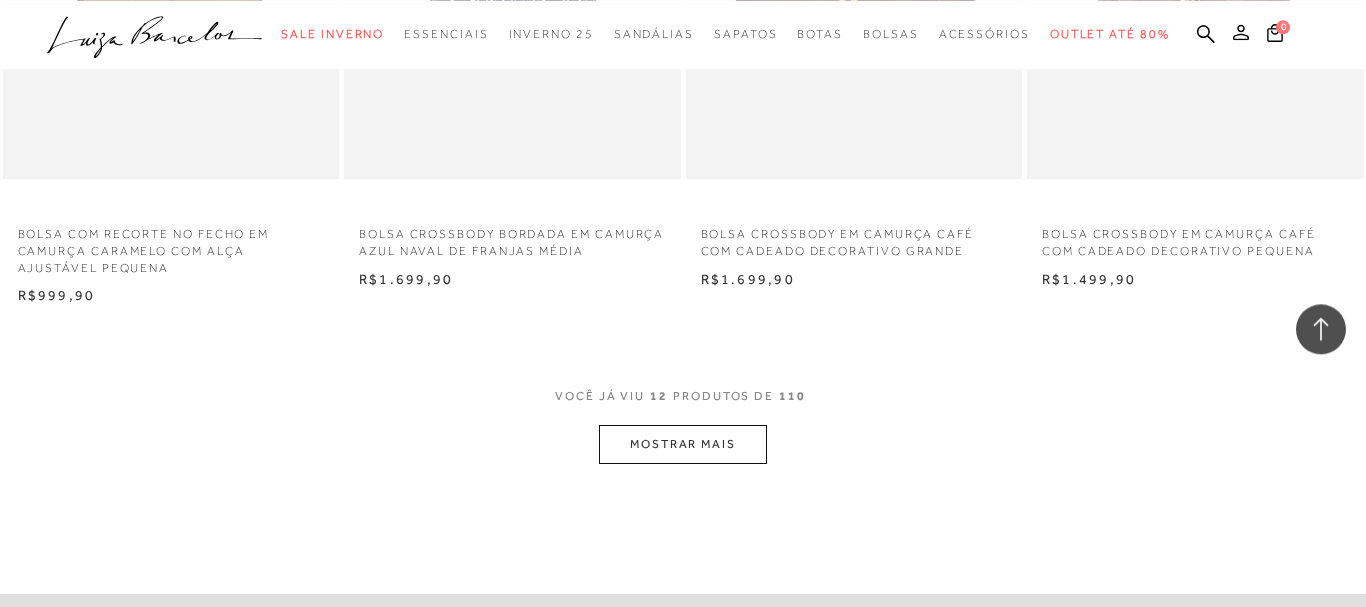 scroll, scrollTop: 2142, scrollLeft: 0, axis: vertical 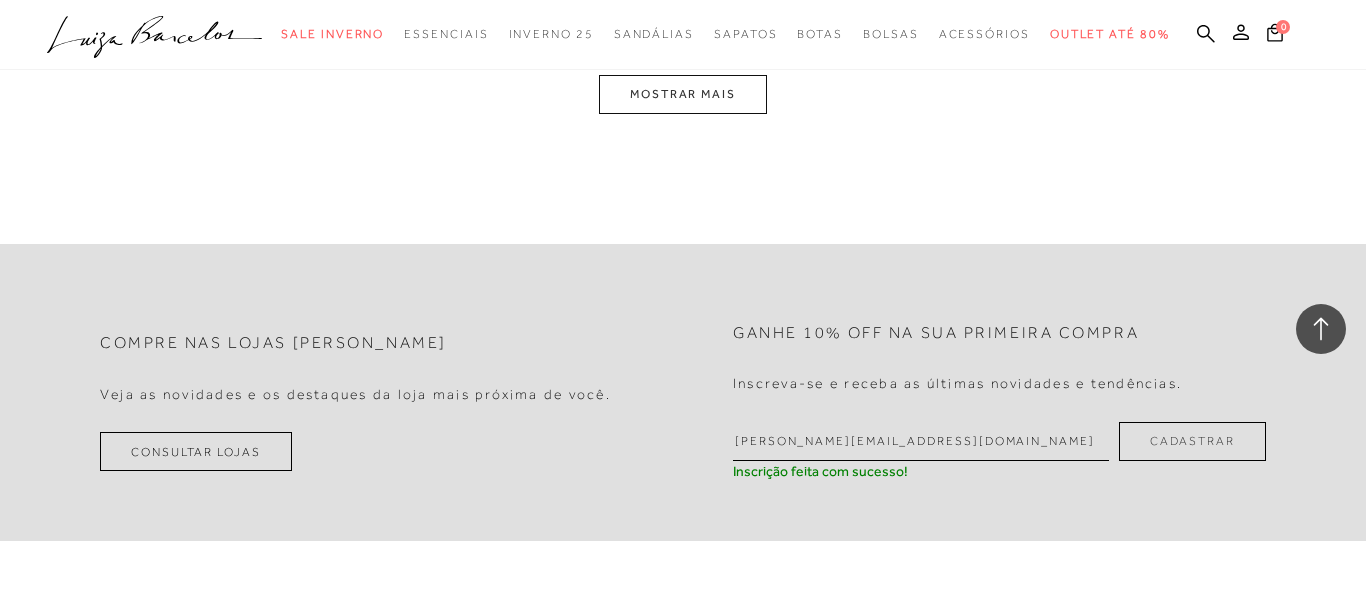 click on "MOSTRAR MAIS" at bounding box center [683, 94] 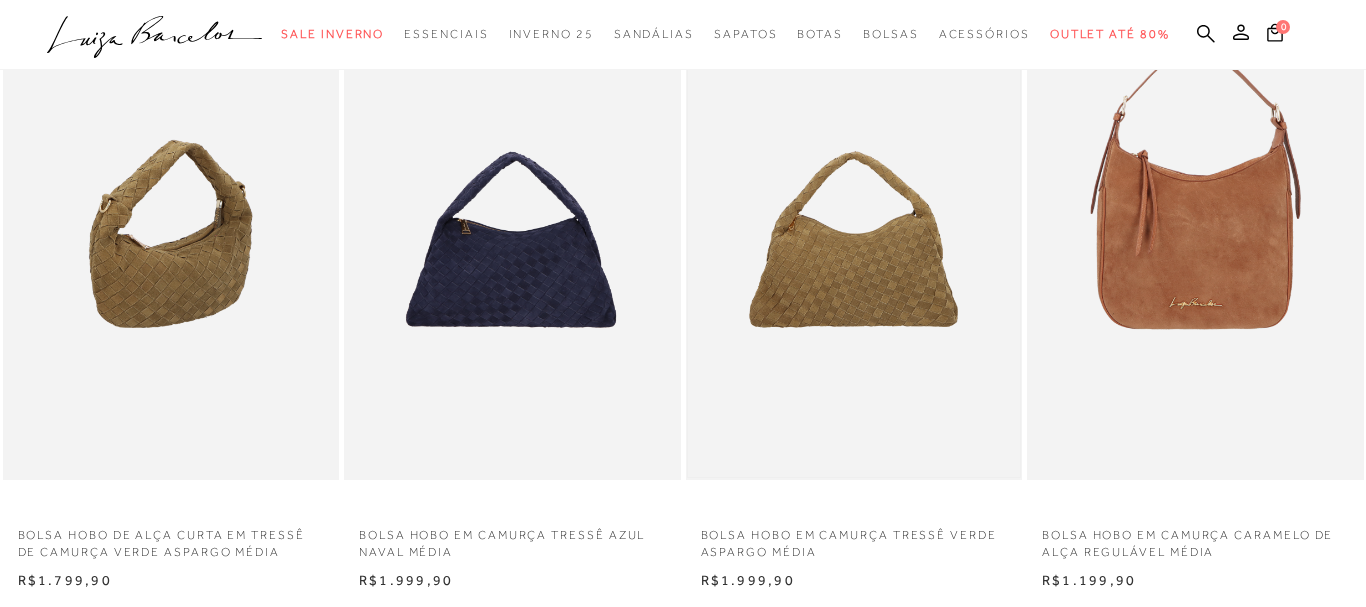 scroll, scrollTop: 0, scrollLeft: 0, axis: both 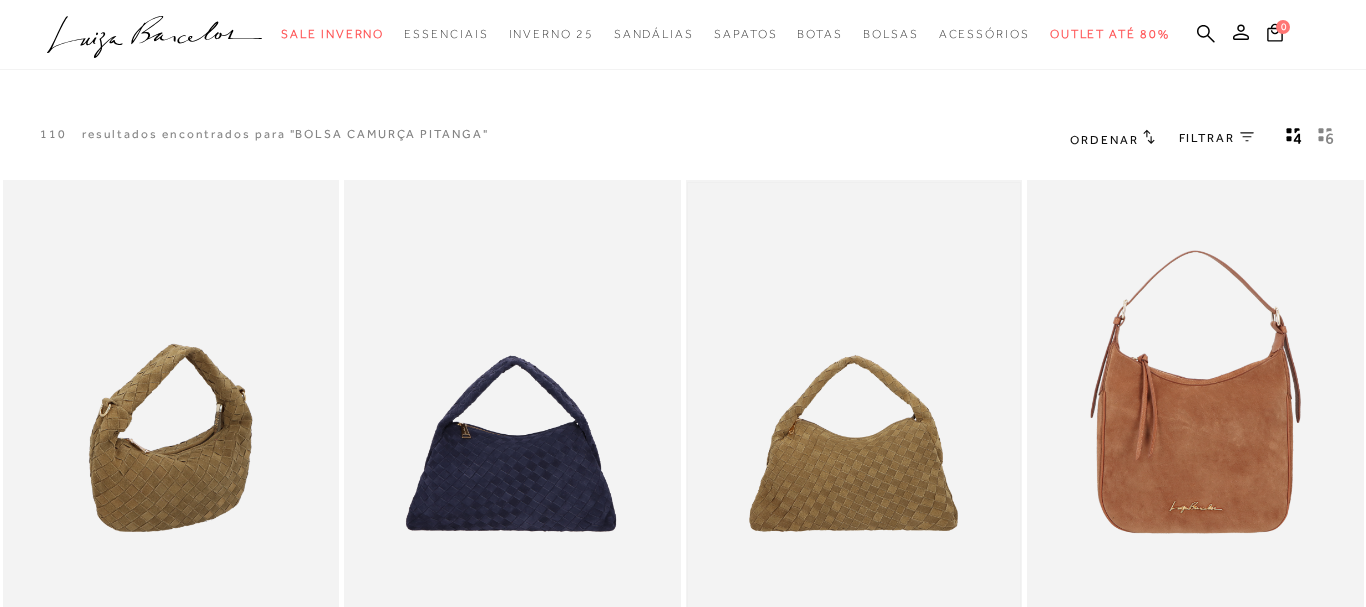 click at bounding box center (854, 432) 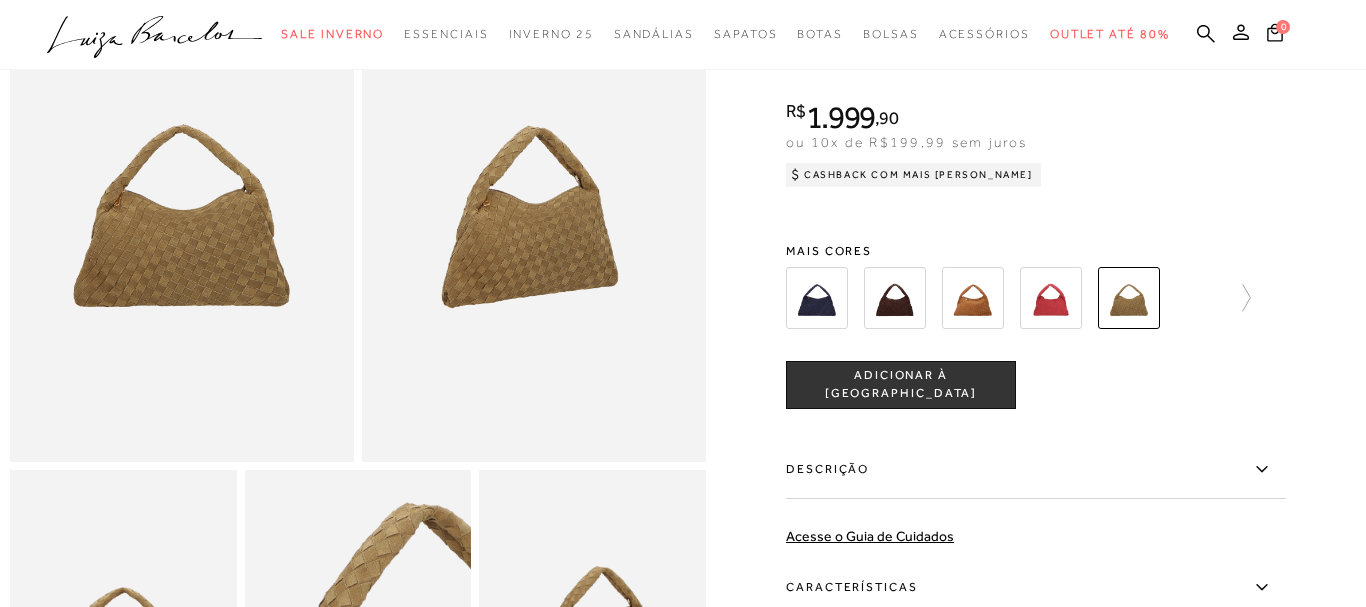 scroll, scrollTop: 0, scrollLeft: 0, axis: both 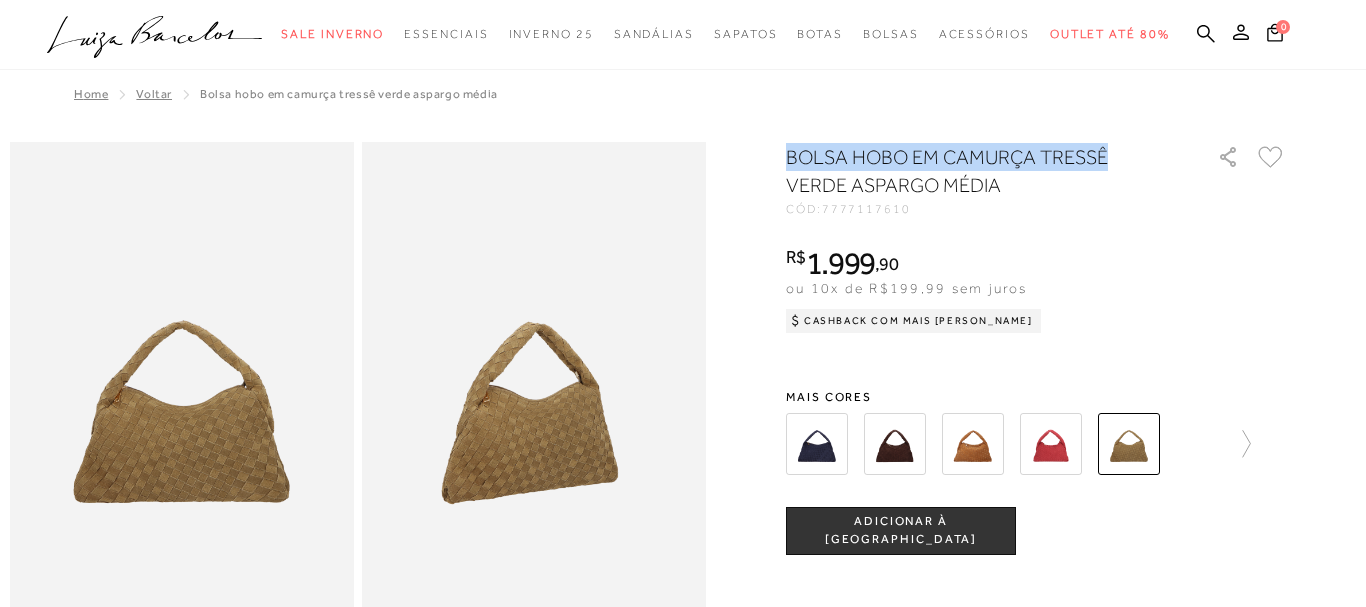 drag, startPoint x: 786, startPoint y: 157, endPoint x: 1104, endPoint y: 157, distance: 318 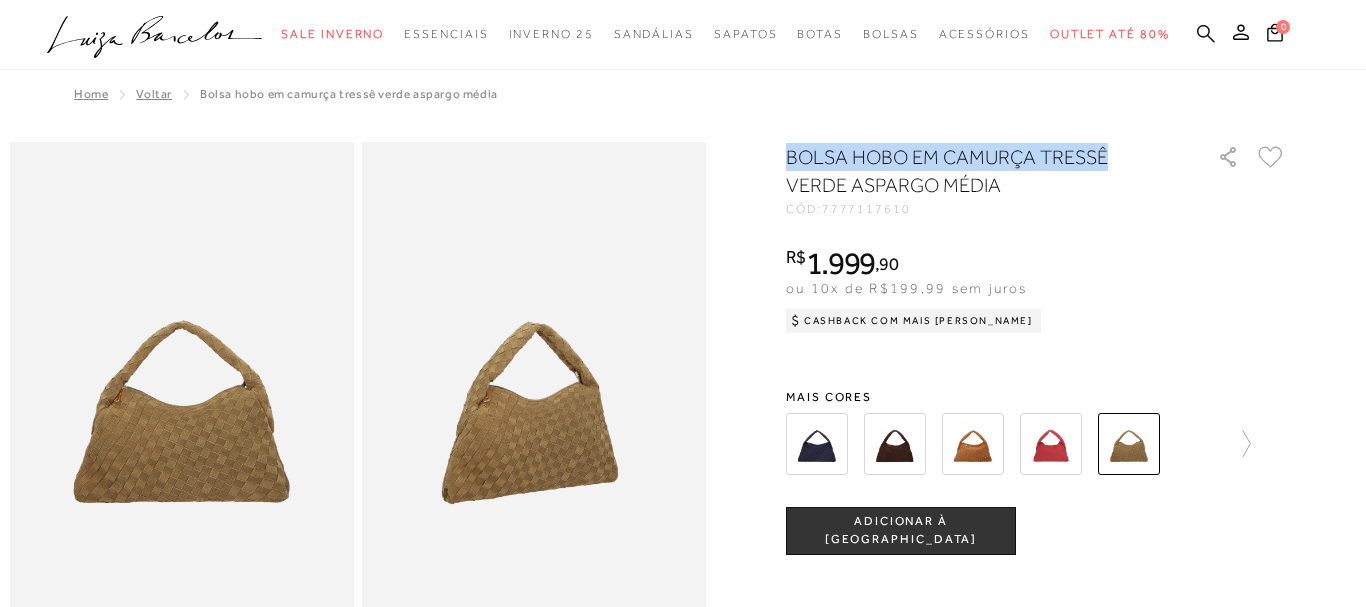 click 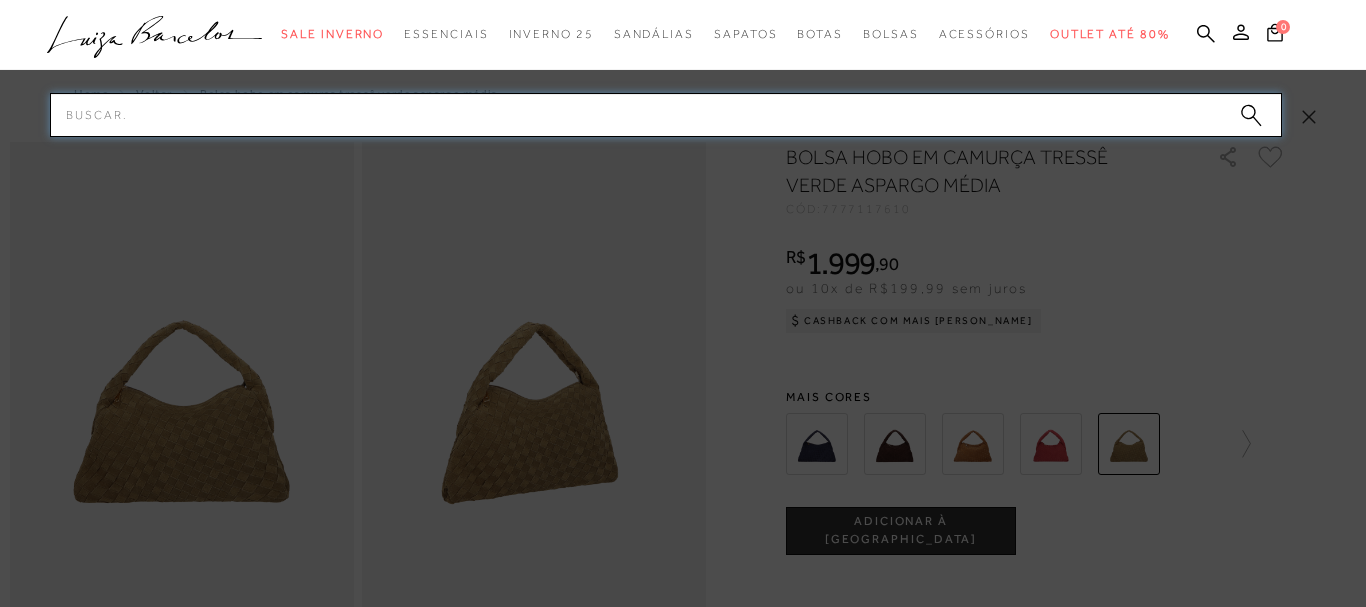 paste on "BOLSA HOBO EM CAMURÇA TRESSÊ" 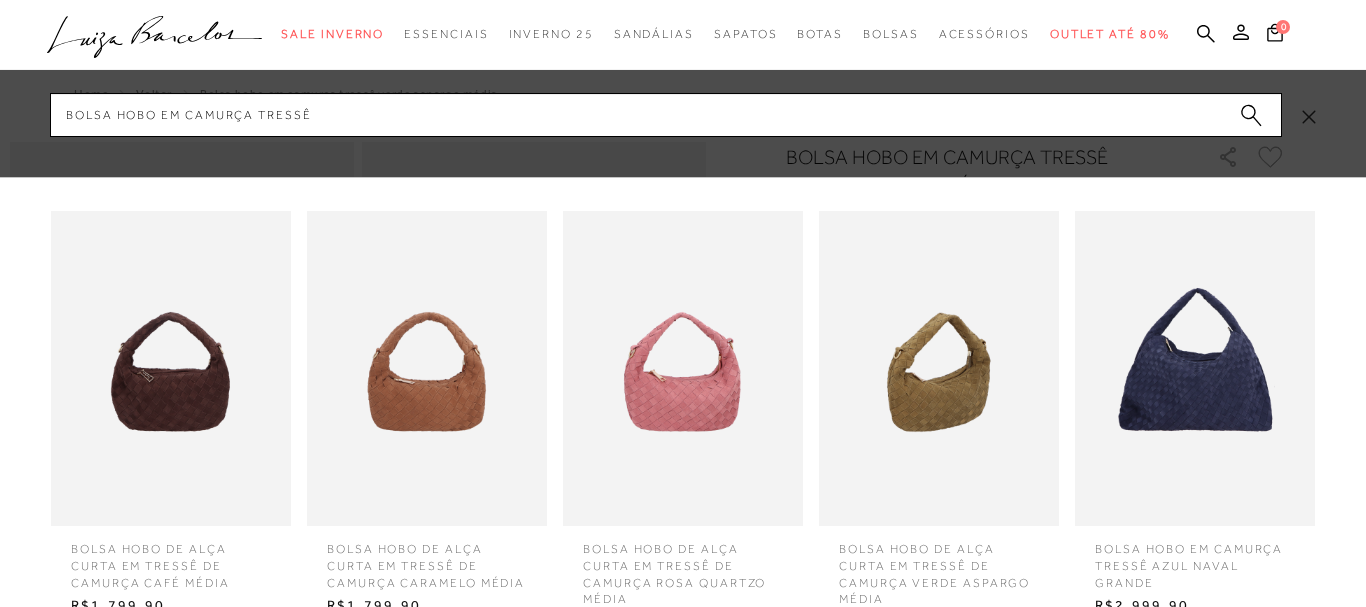 type 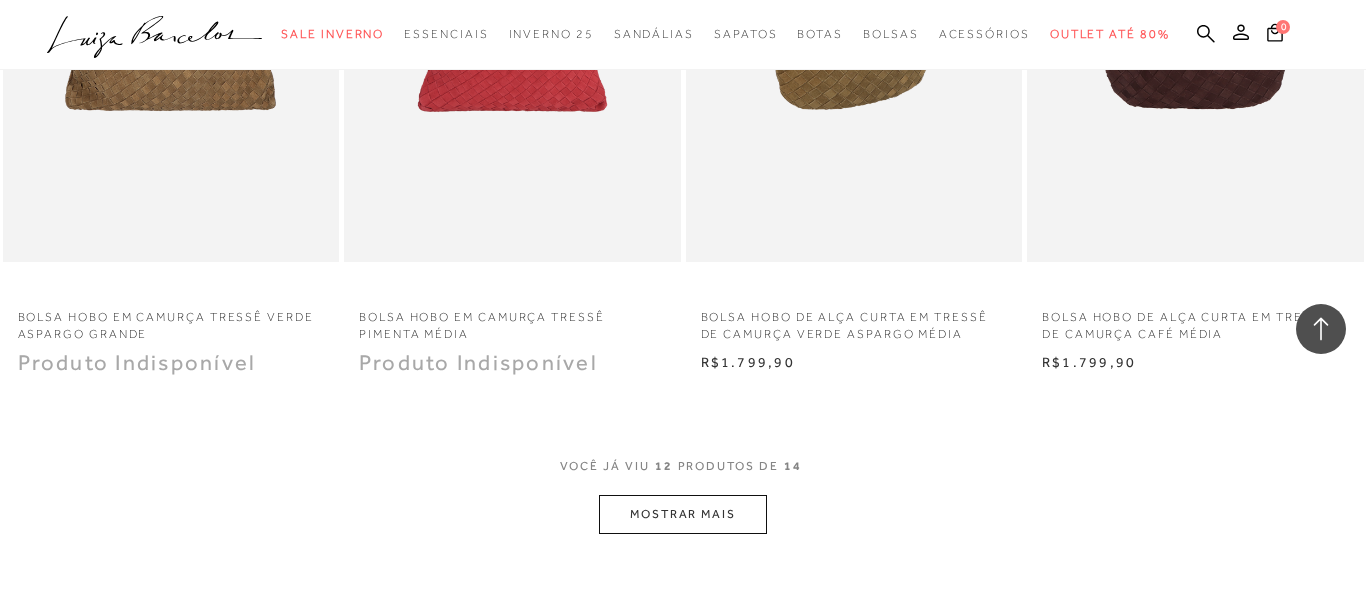 scroll, scrollTop: 1734, scrollLeft: 0, axis: vertical 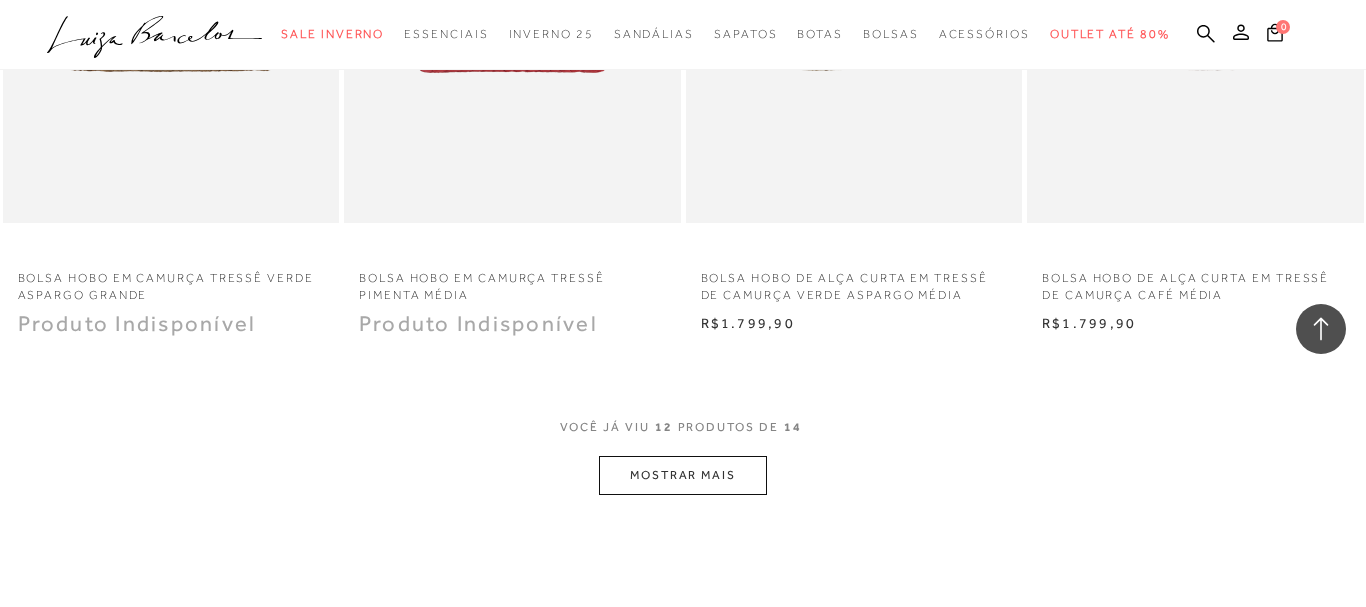 click on "MOSTRAR MAIS" at bounding box center (683, 475) 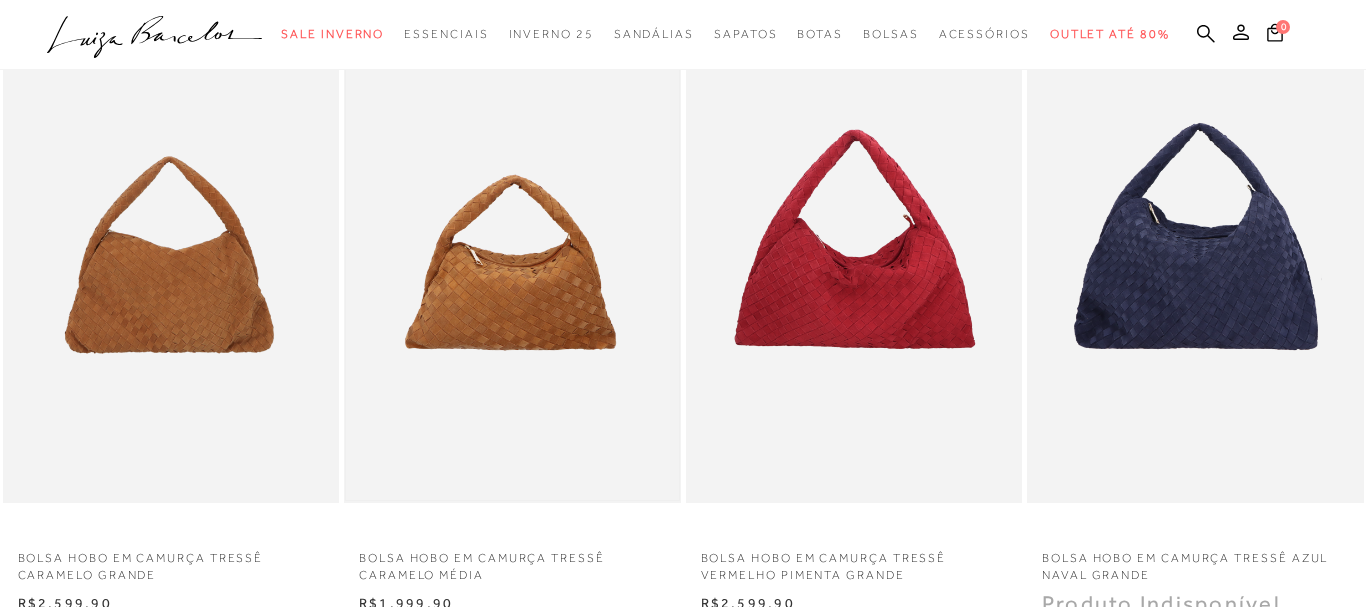 scroll, scrollTop: 918, scrollLeft: 0, axis: vertical 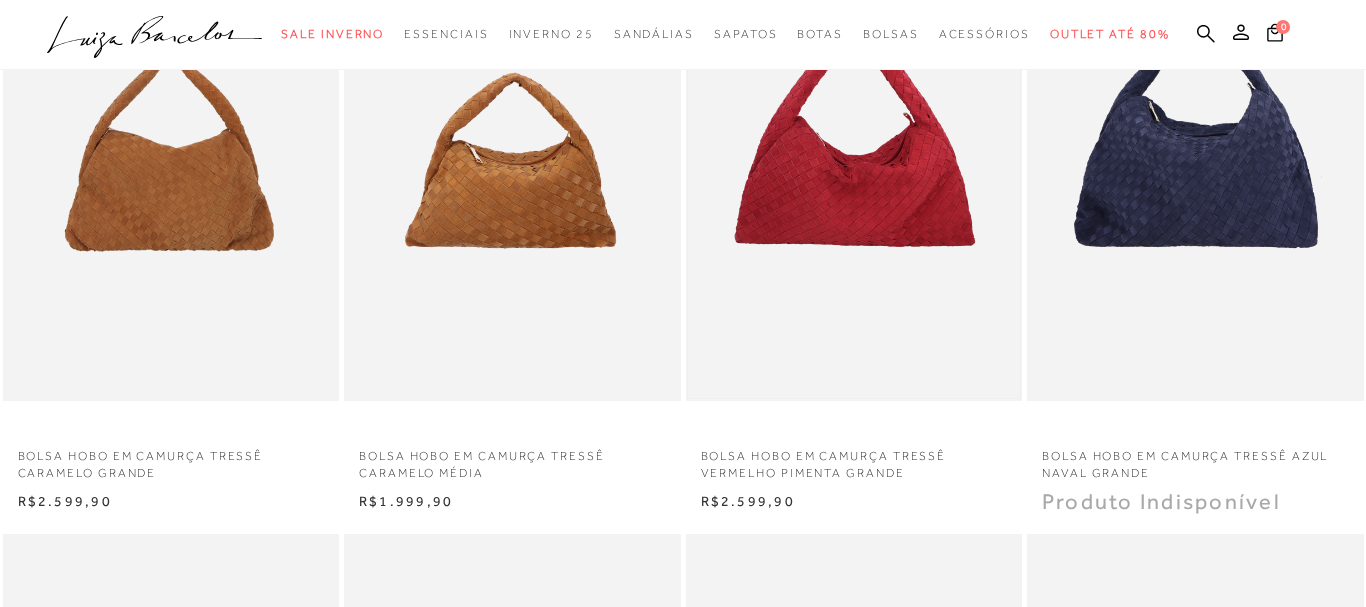 click at bounding box center (854, 148) 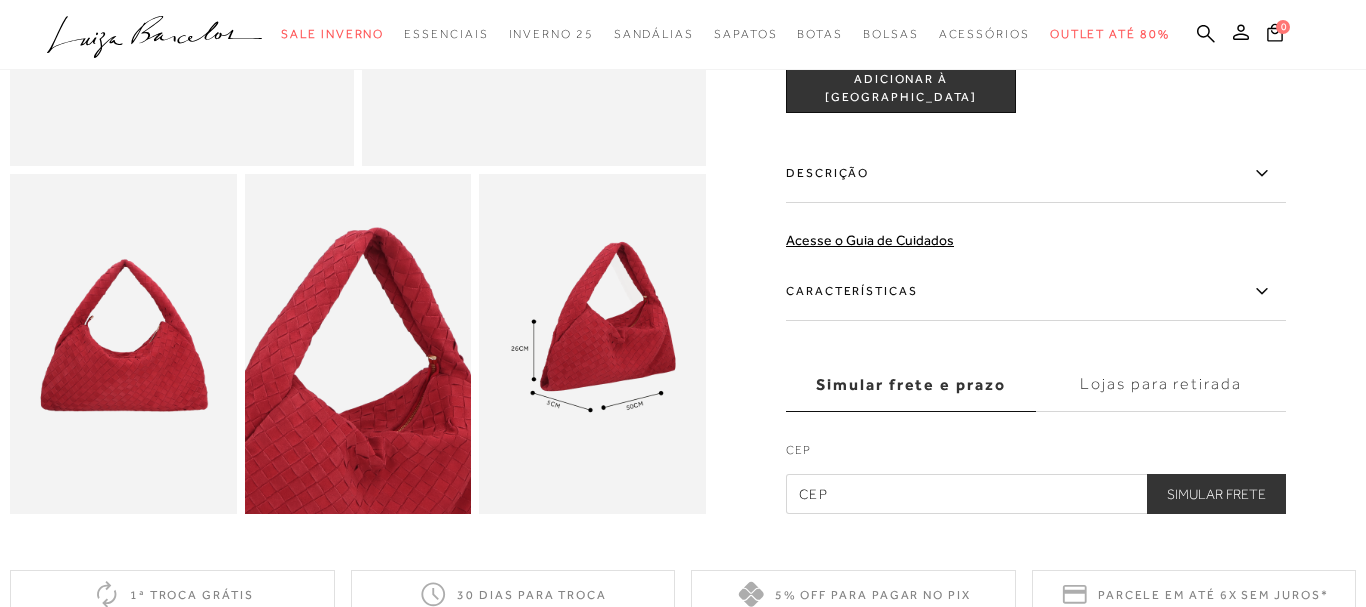 scroll, scrollTop: 0, scrollLeft: 0, axis: both 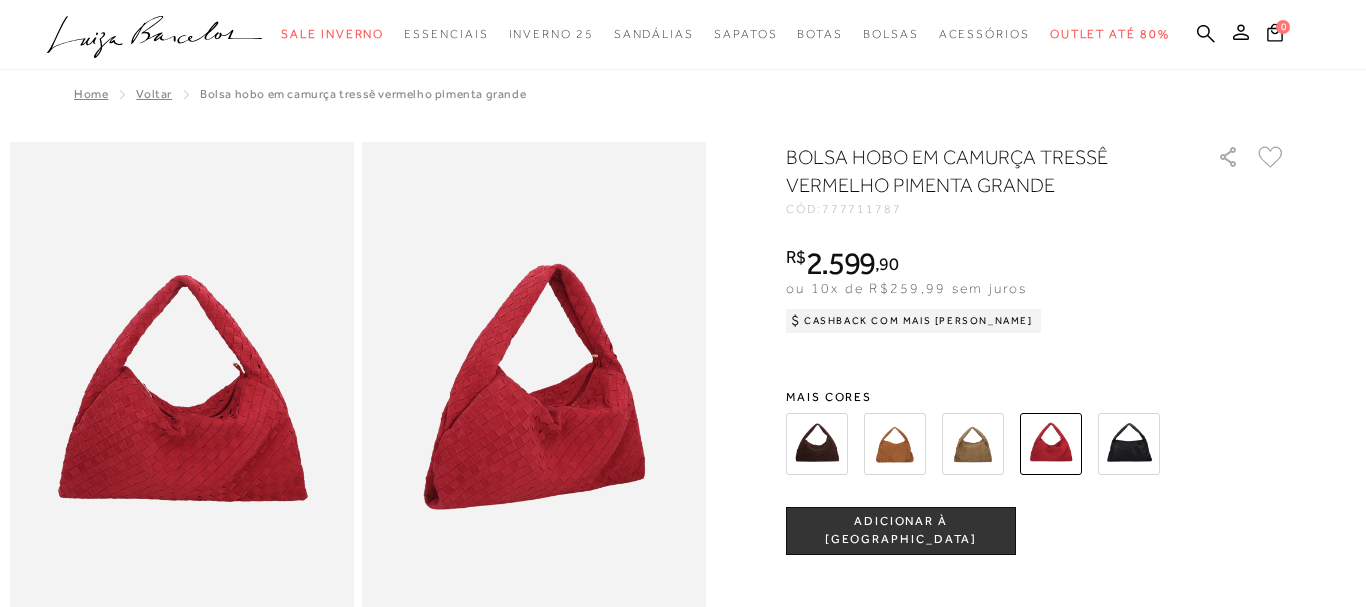 click on "ADICIONAR À [GEOGRAPHIC_DATA]" at bounding box center [901, 530] 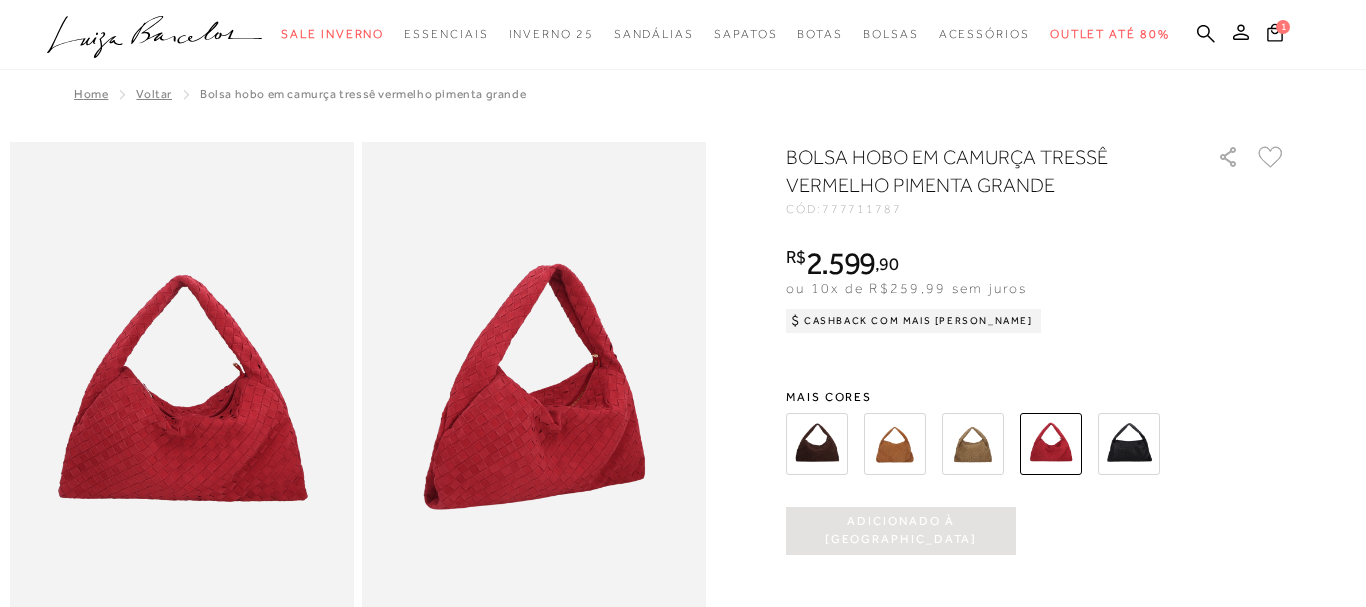click at bounding box center [817, 444] 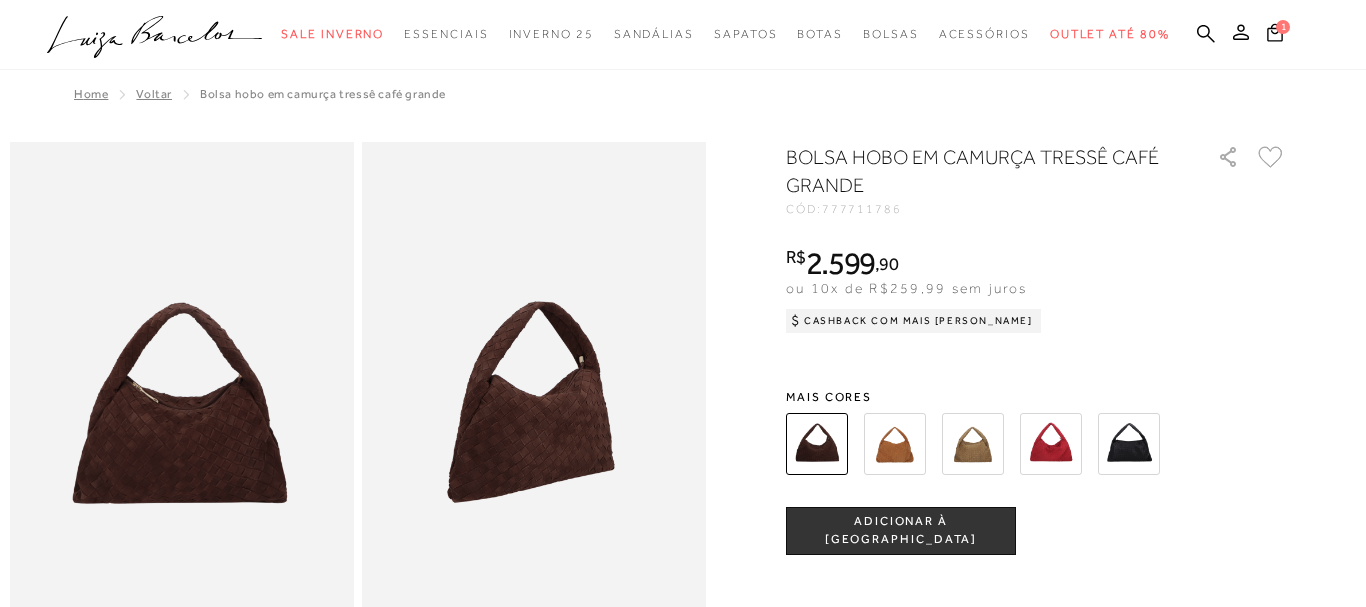 click at bounding box center (895, 444) 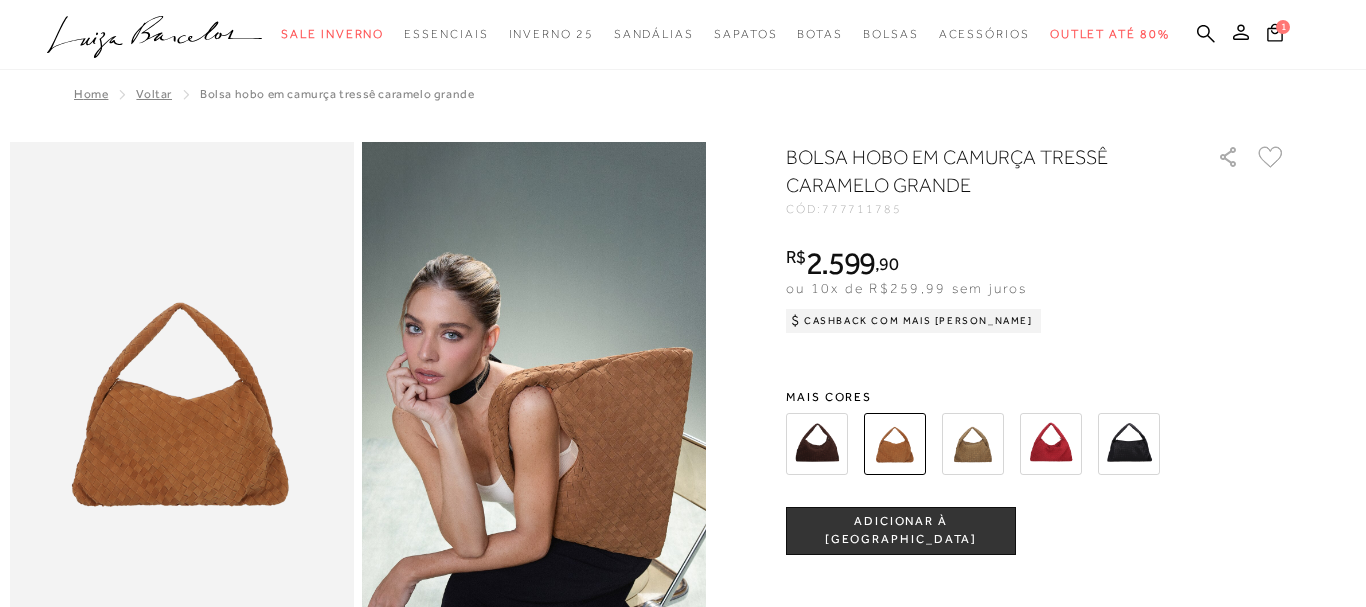 click at bounding box center [973, 444] 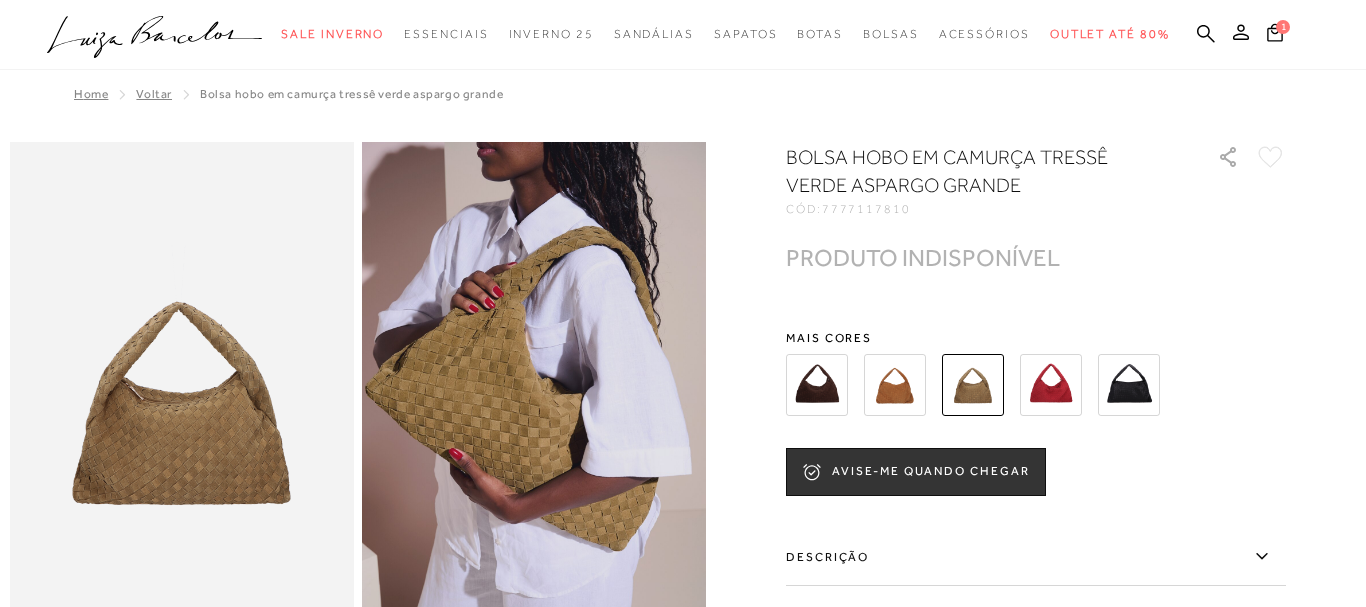 click at bounding box center (1129, 385) 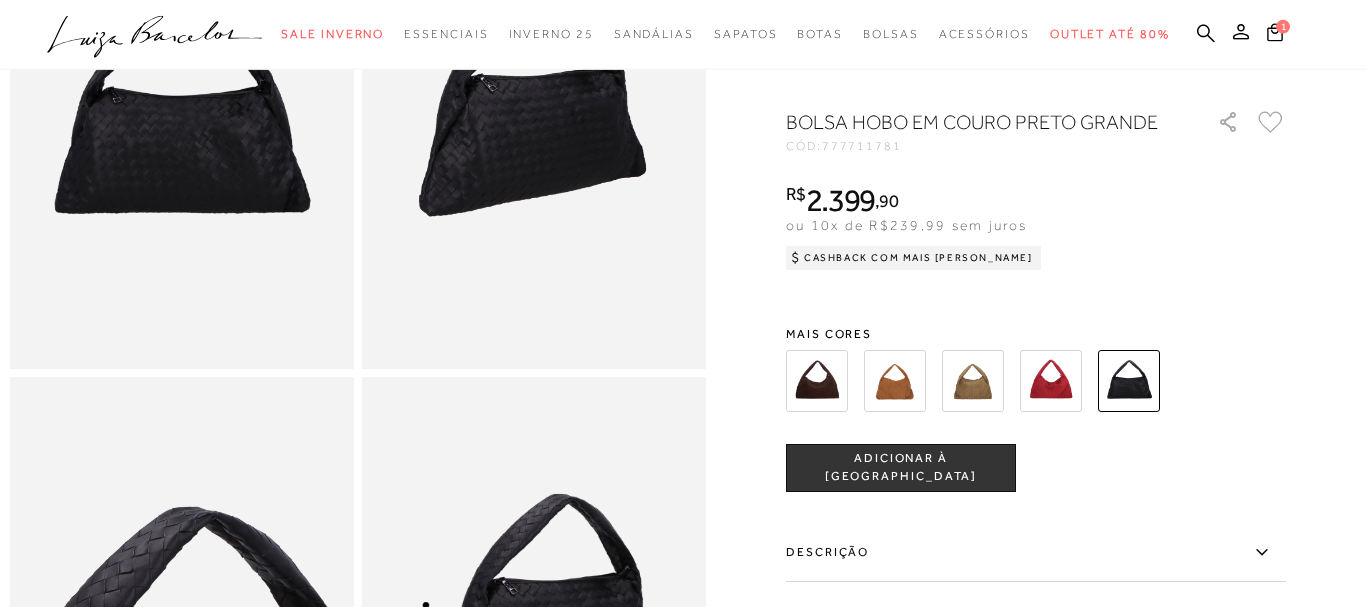 scroll, scrollTop: 204, scrollLeft: 0, axis: vertical 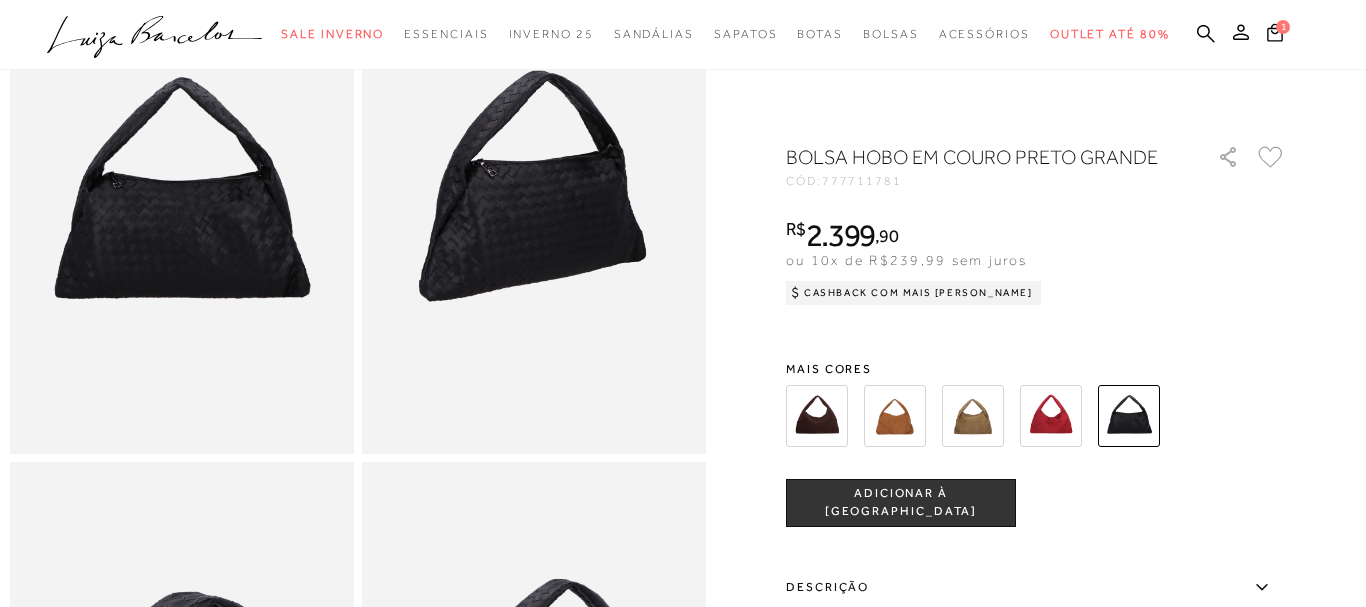 click at bounding box center (1051, 416) 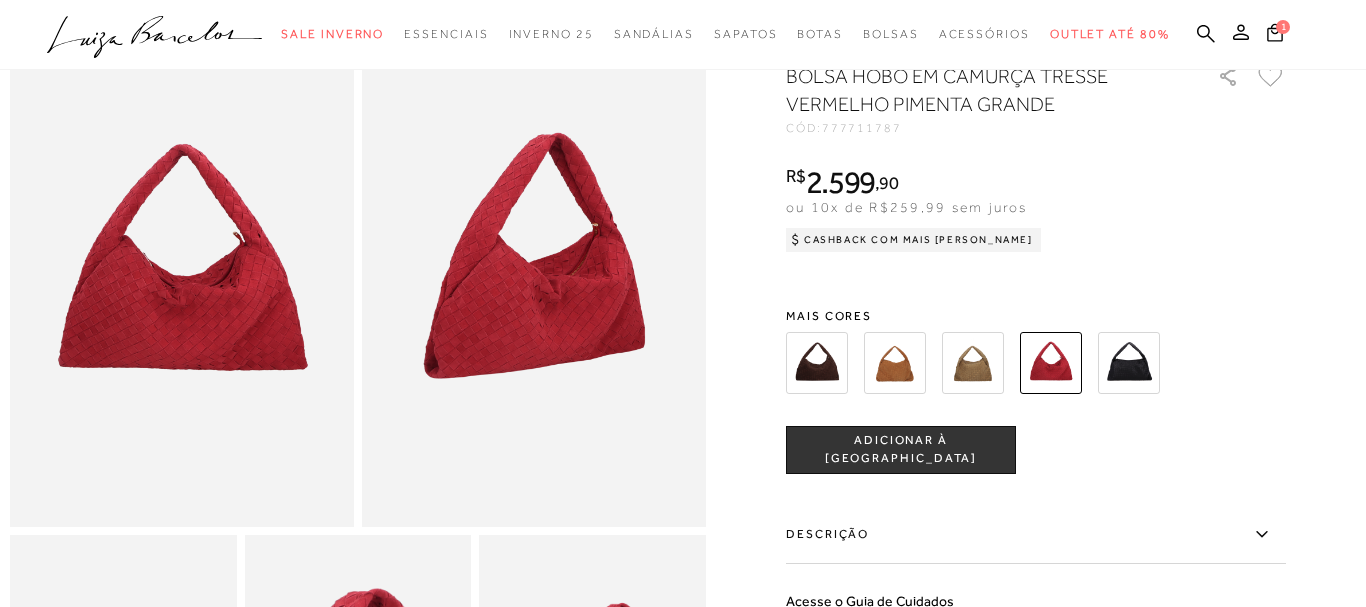 scroll, scrollTop: 0, scrollLeft: 0, axis: both 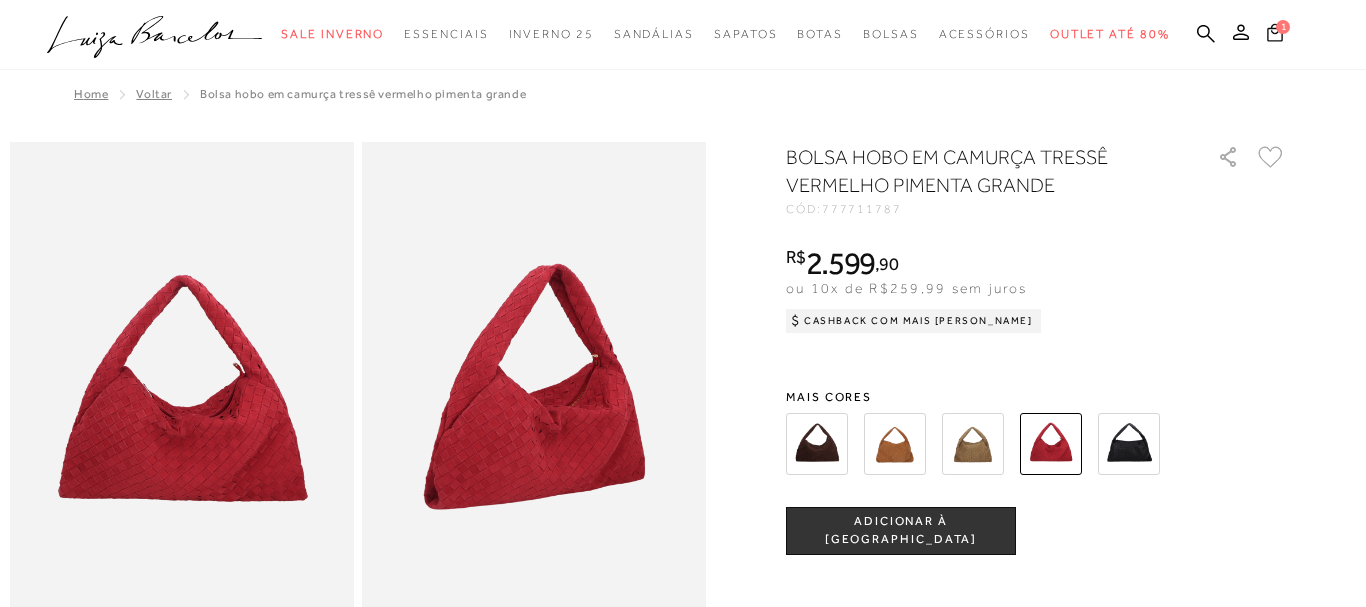 click 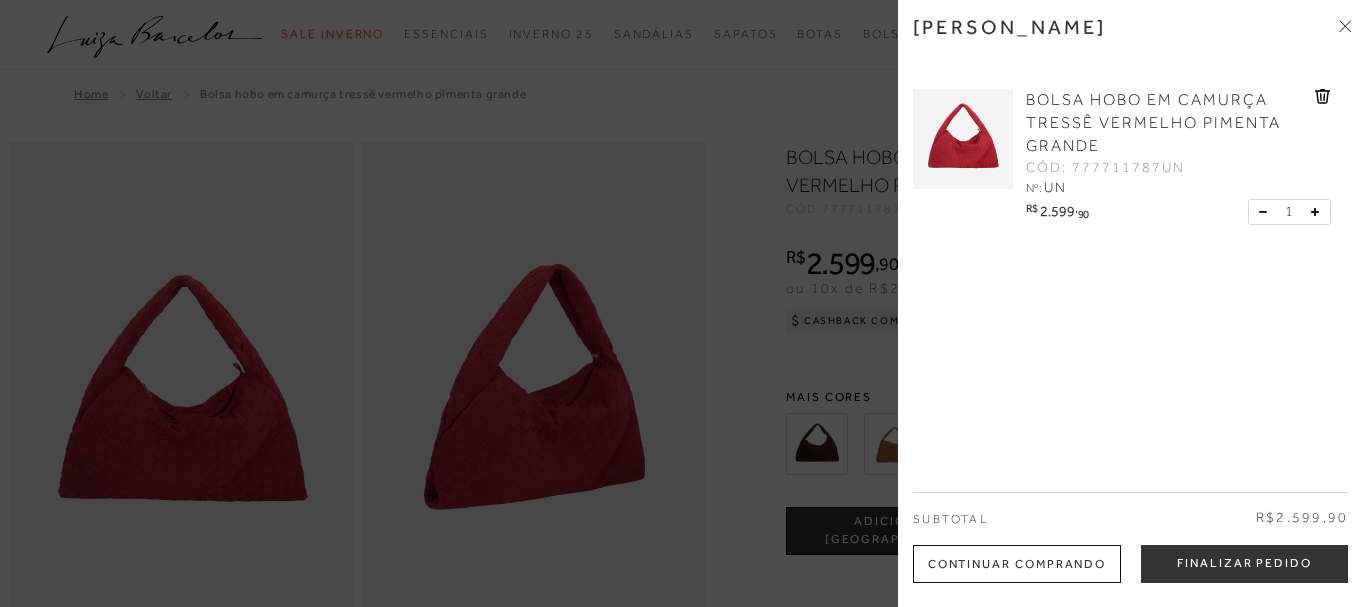 click 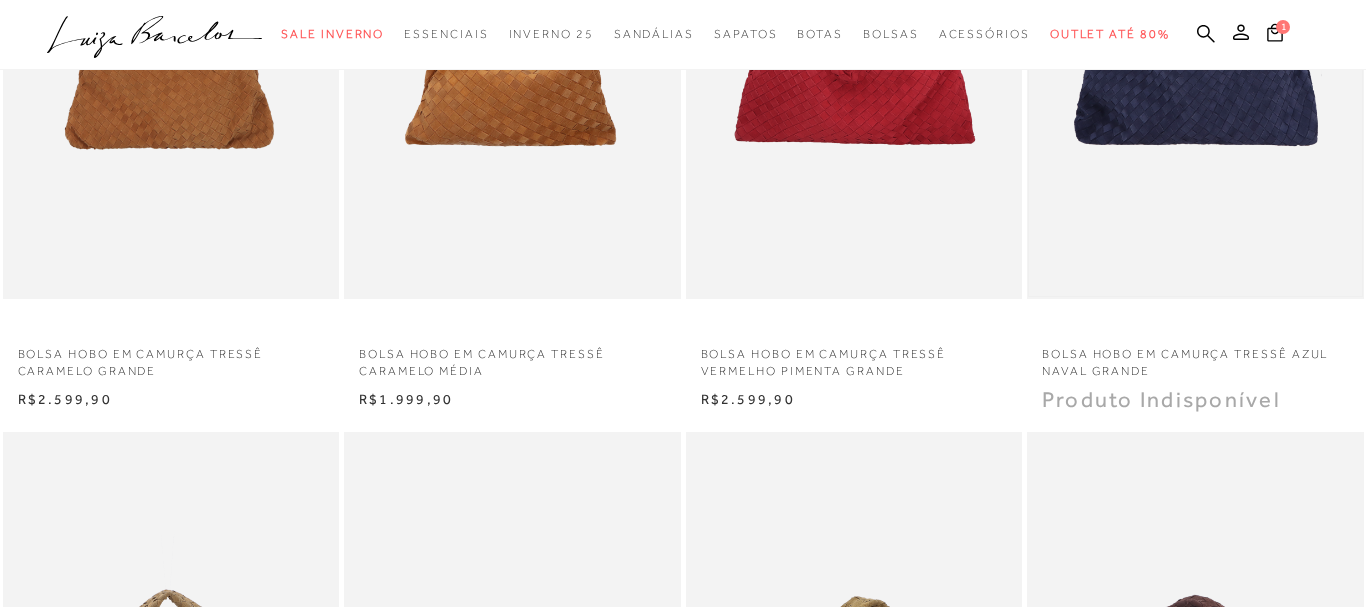 scroll, scrollTop: 918, scrollLeft: 0, axis: vertical 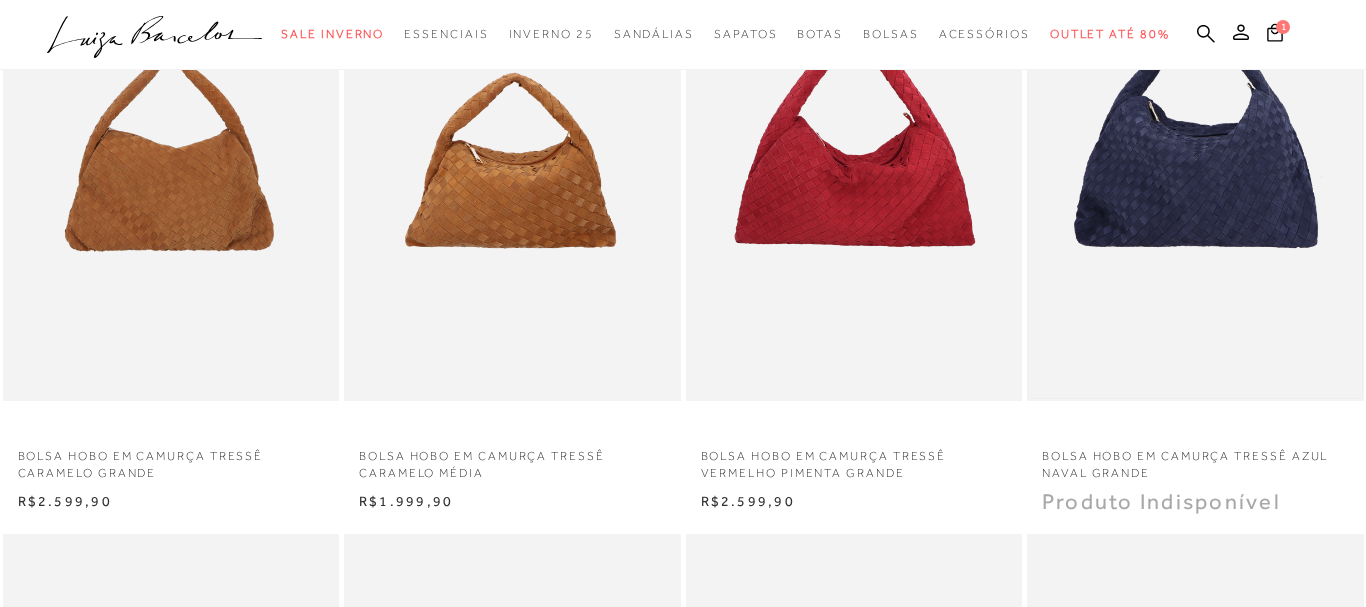click at bounding box center [1195, 148] 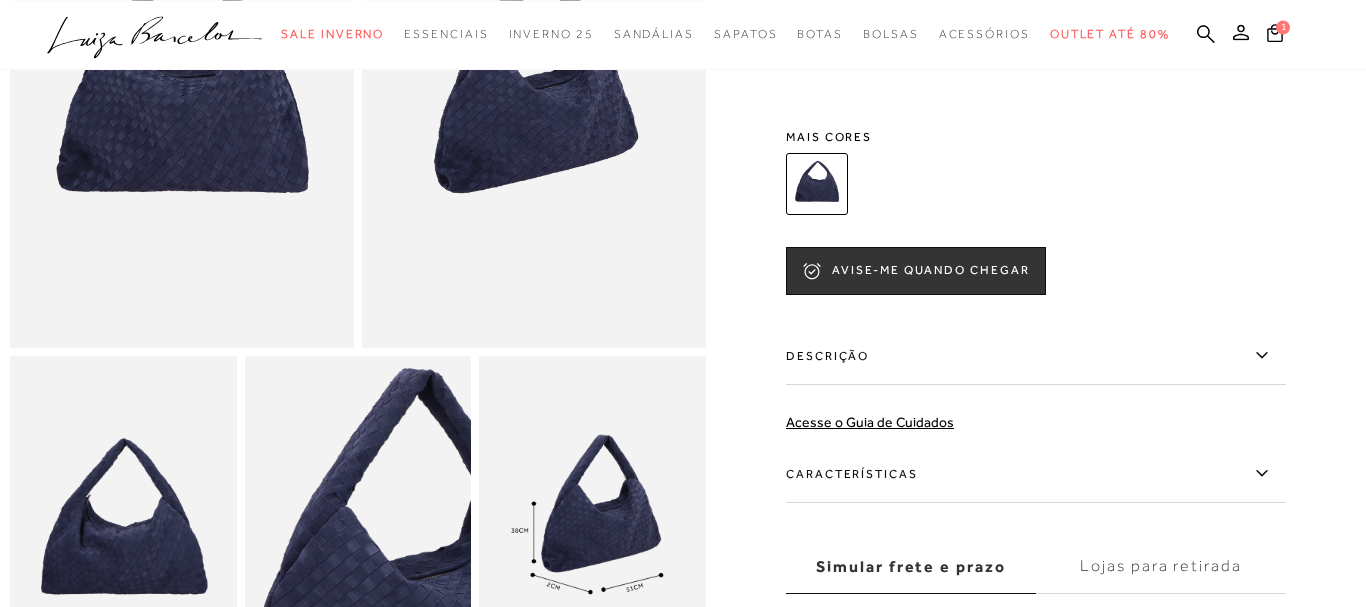 scroll, scrollTop: 306, scrollLeft: 0, axis: vertical 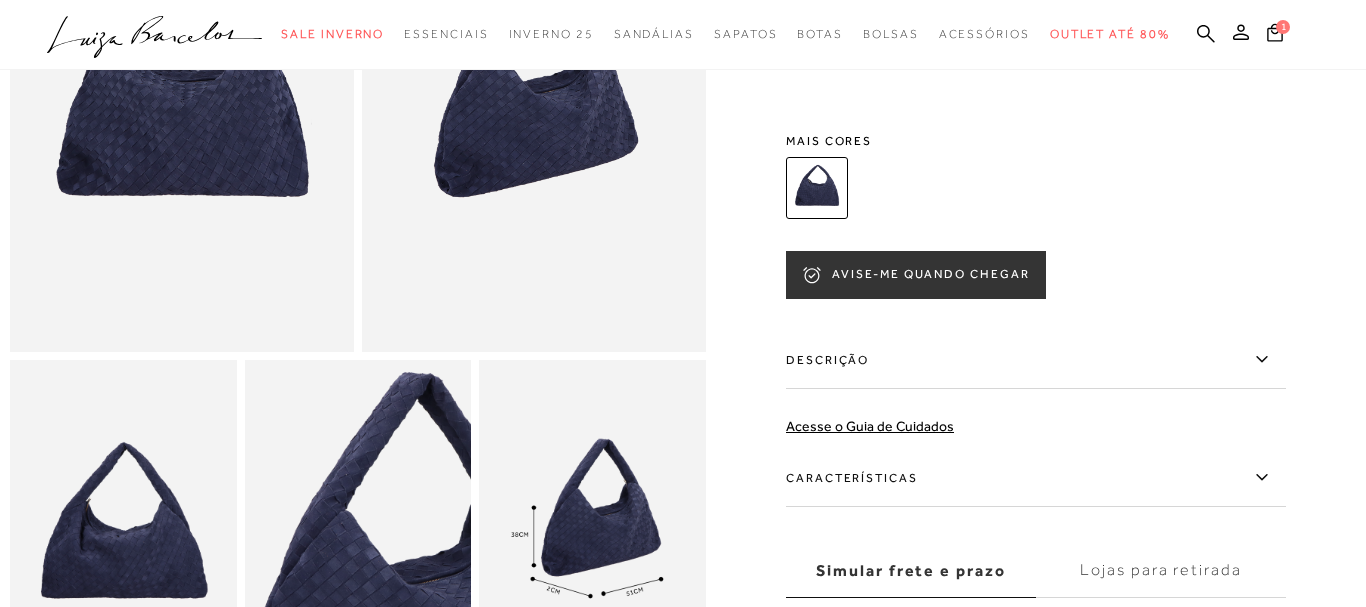 click on "AVISE-ME QUANDO CHEGAR" at bounding box center [916, 275] 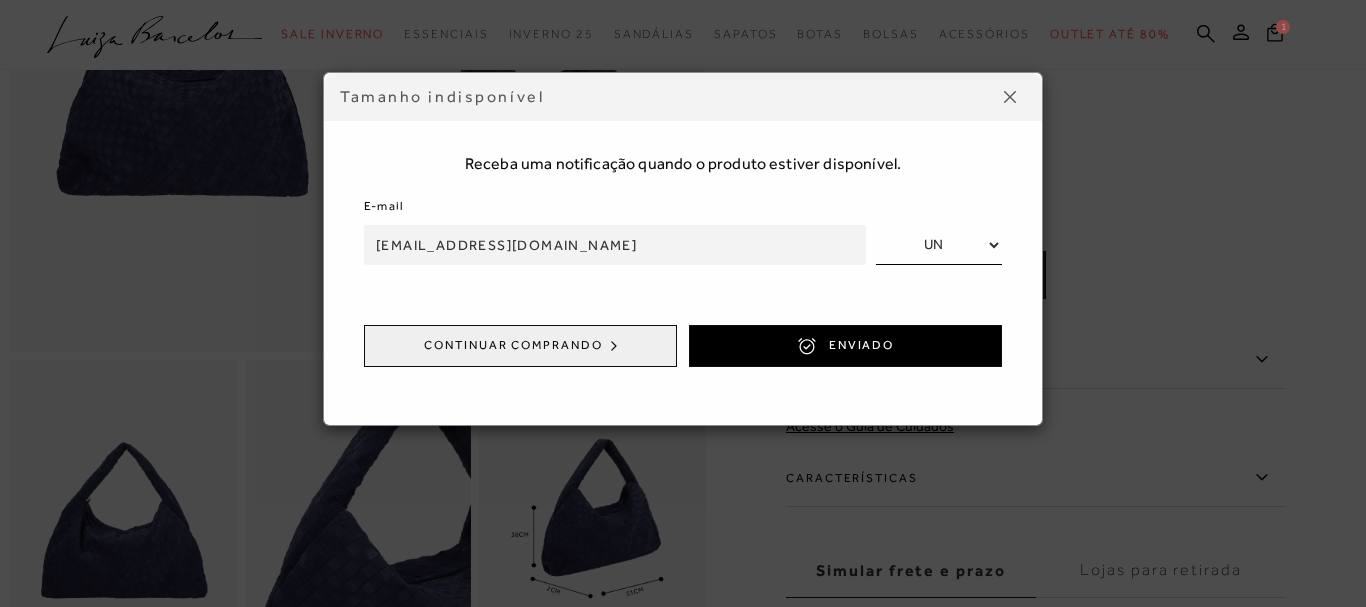 click on "[EMAIL_ADDRESS][DOMAIN_NAME]" at bounding box center [615, 245] 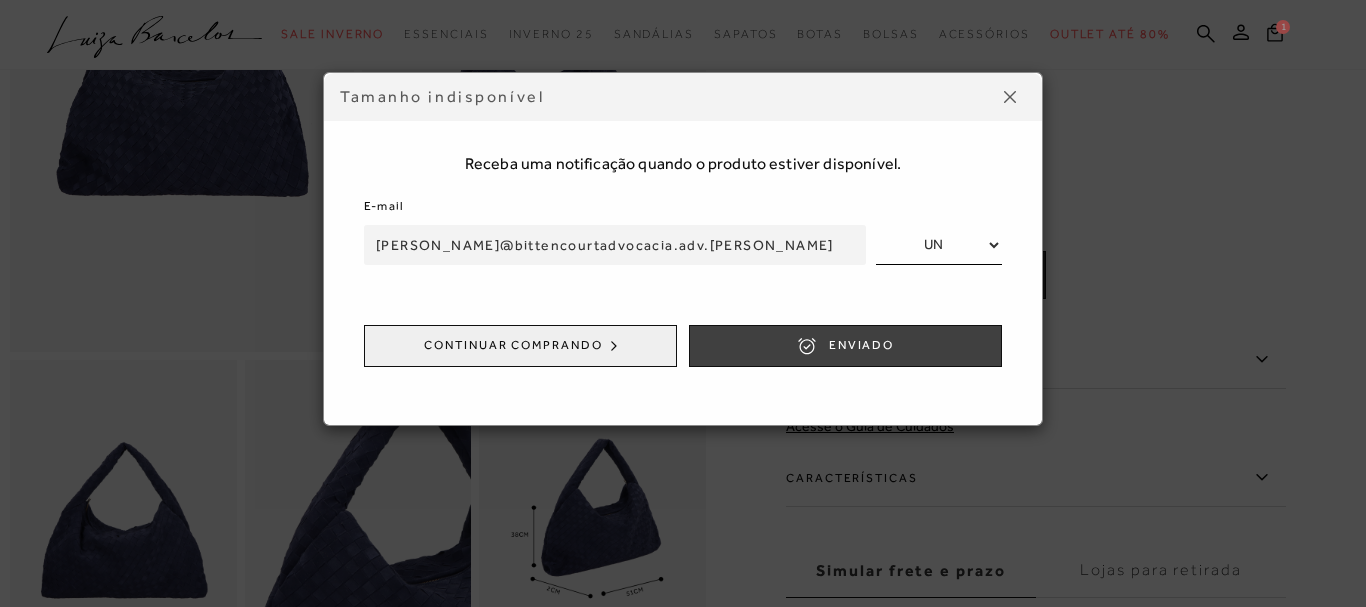 click on "ENVIADO" at bounding box center (845, 346) 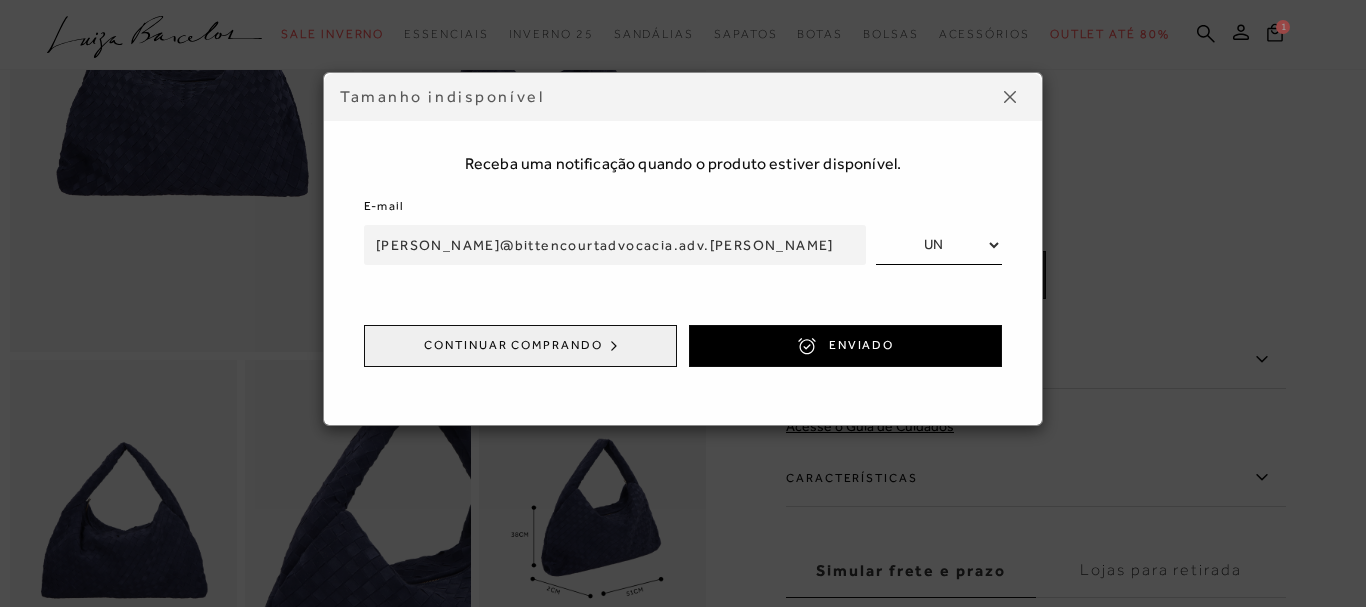 click on "[PERSON_NAME]@bittencourtadvocacia.adv.[PERSON_NAME]" at bounding box center [615, 245] 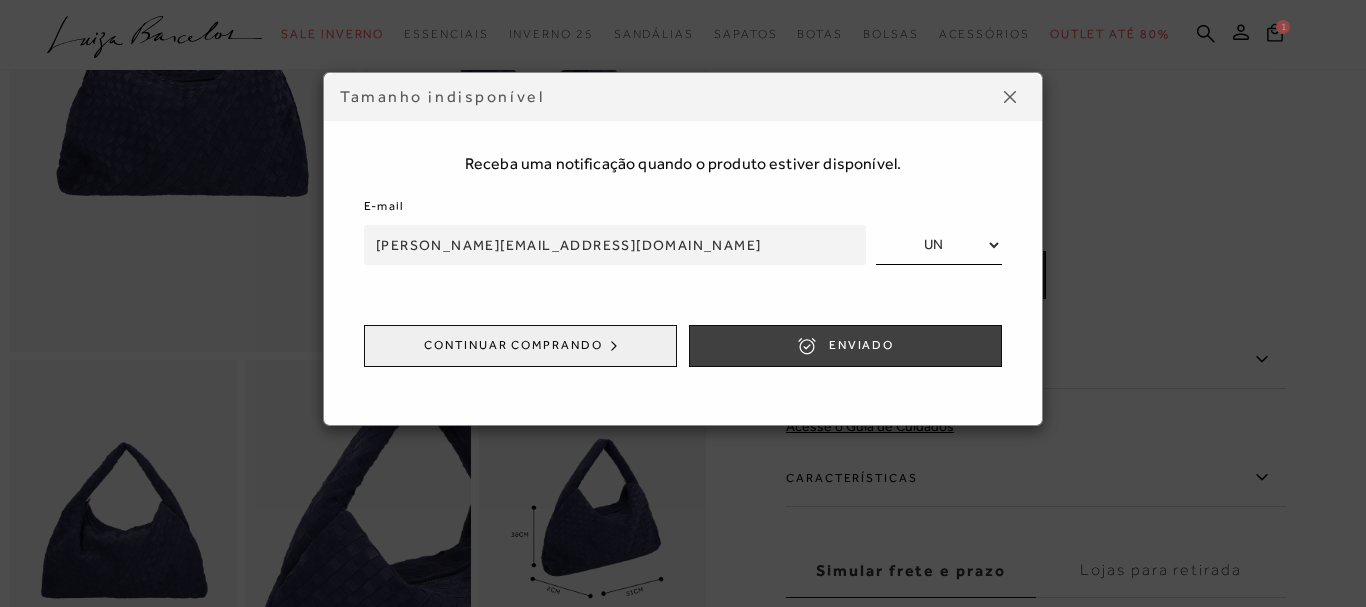 type on "[PERSON_NAME][EMAIL_ADDRESS][DOMAIN_NAME]" 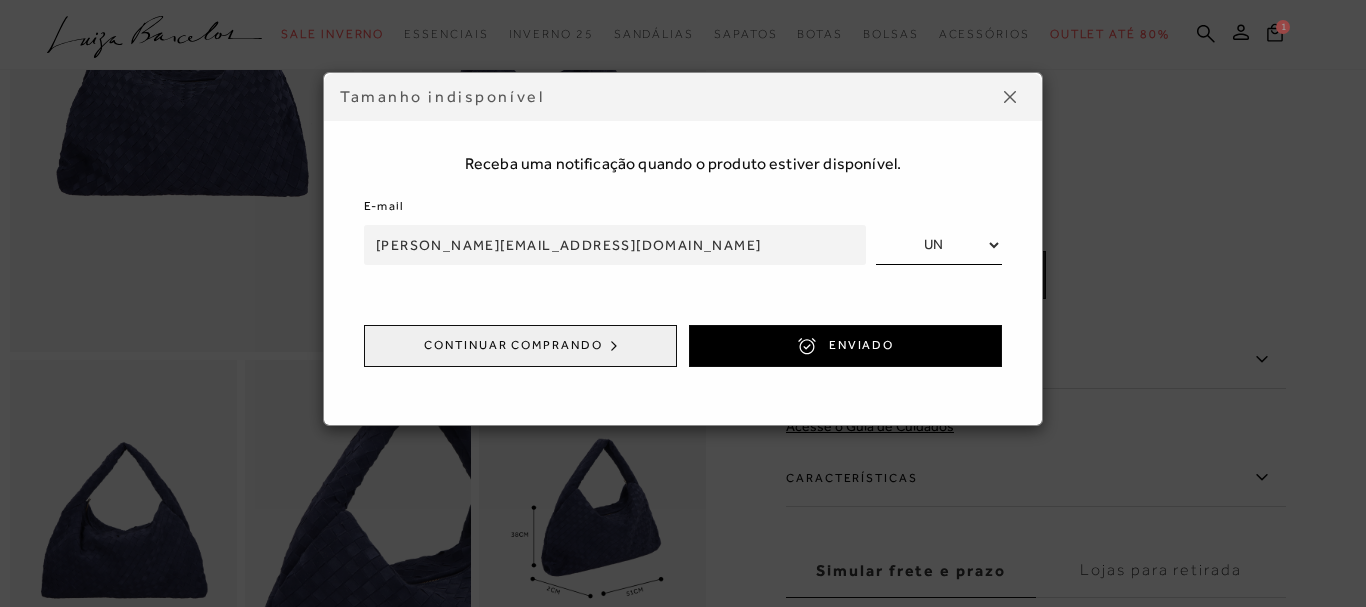 click at bounding box center (1010, 97) 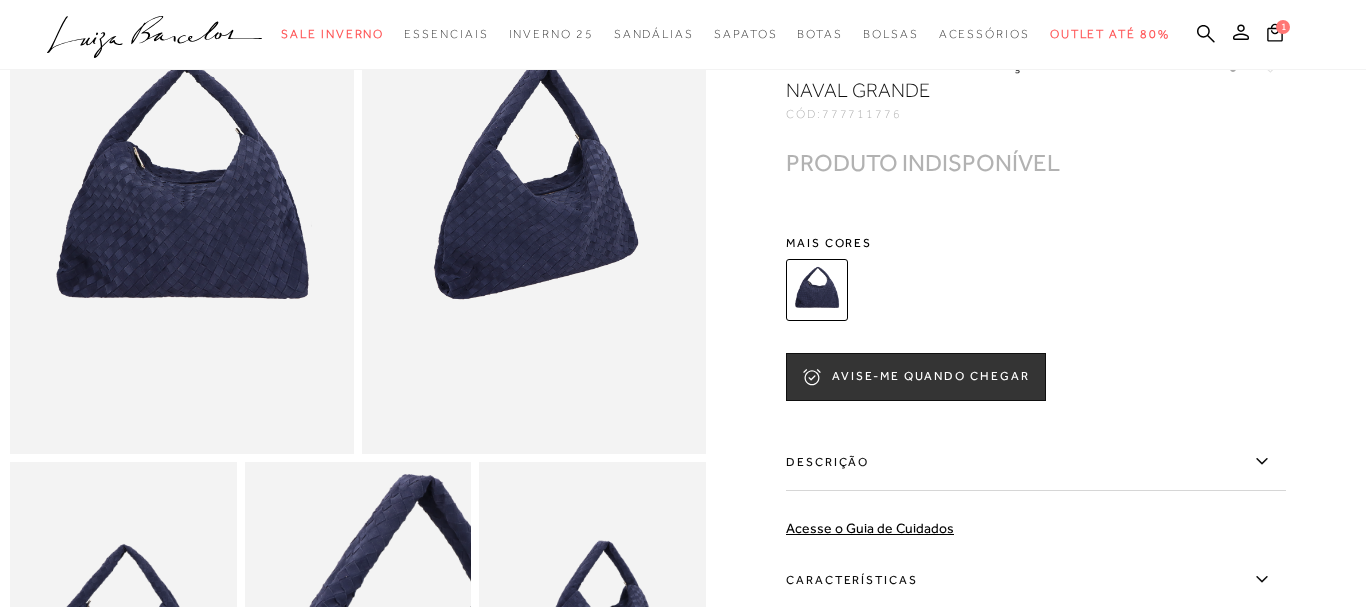 scroll, scrollTop: 0, scrollLeft: 0, axis: both 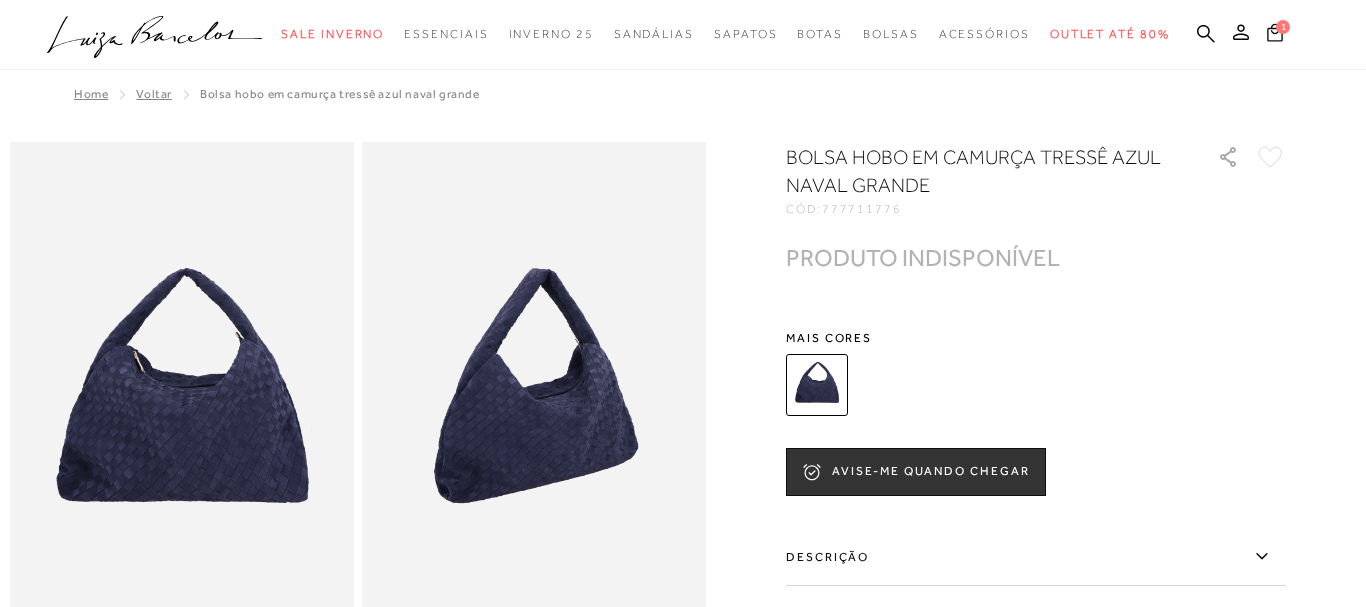 click 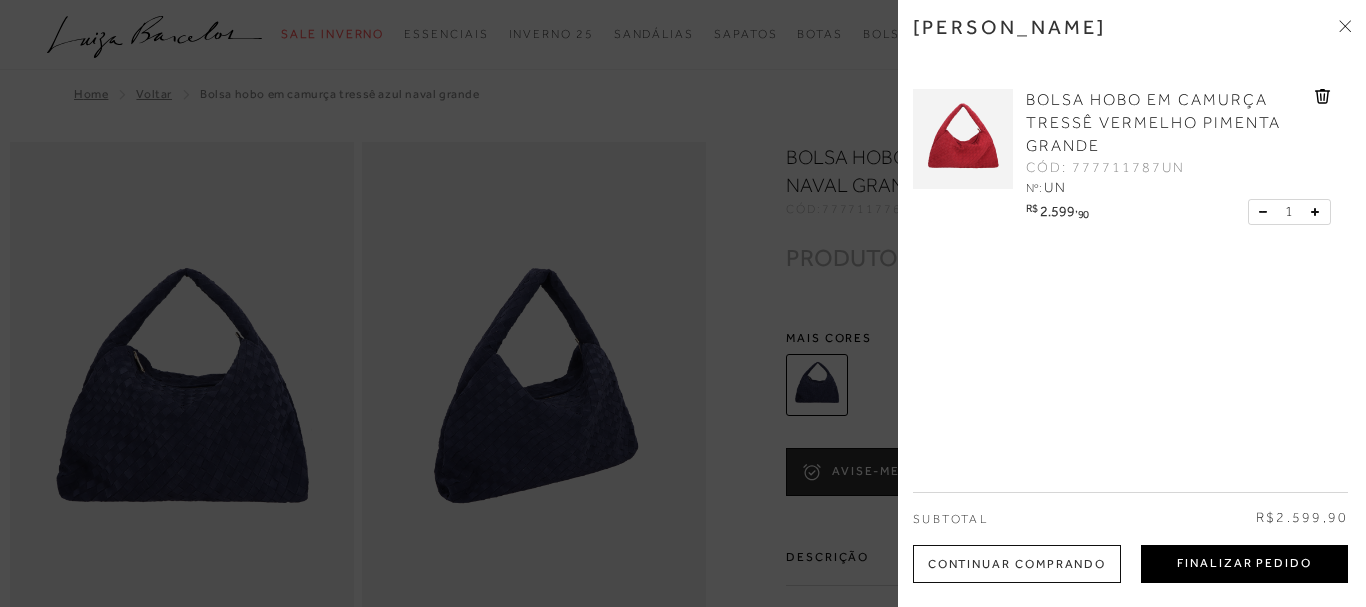 click on "Finalizar Pedido" at bounding box center [1244, 564] 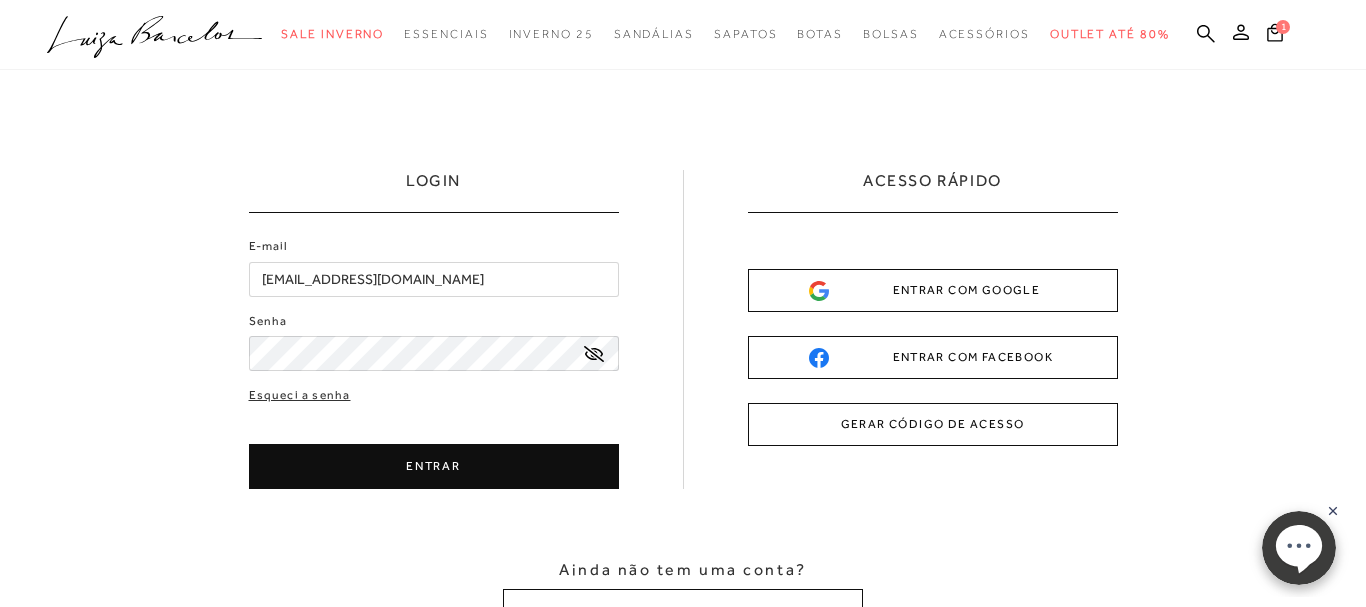 scroll, scrollTop: 0, scrollLeft: 0, axis: both 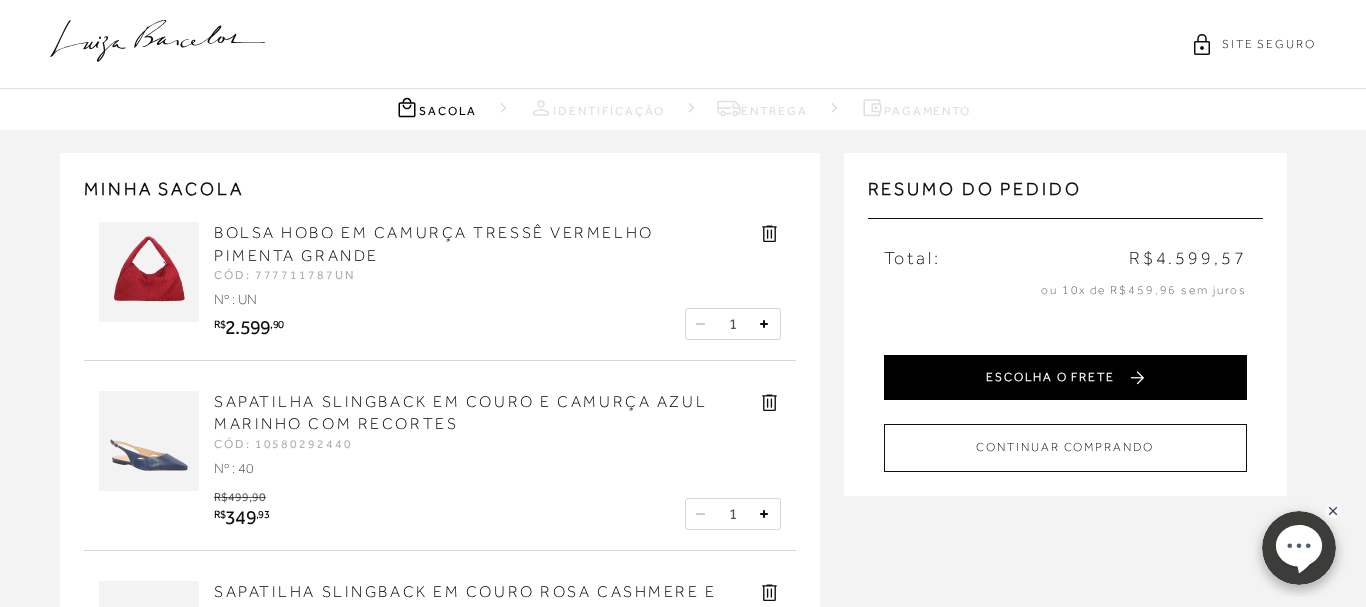 click on "ESCOLHA O FRETE" at bounding box center [1065, 377] 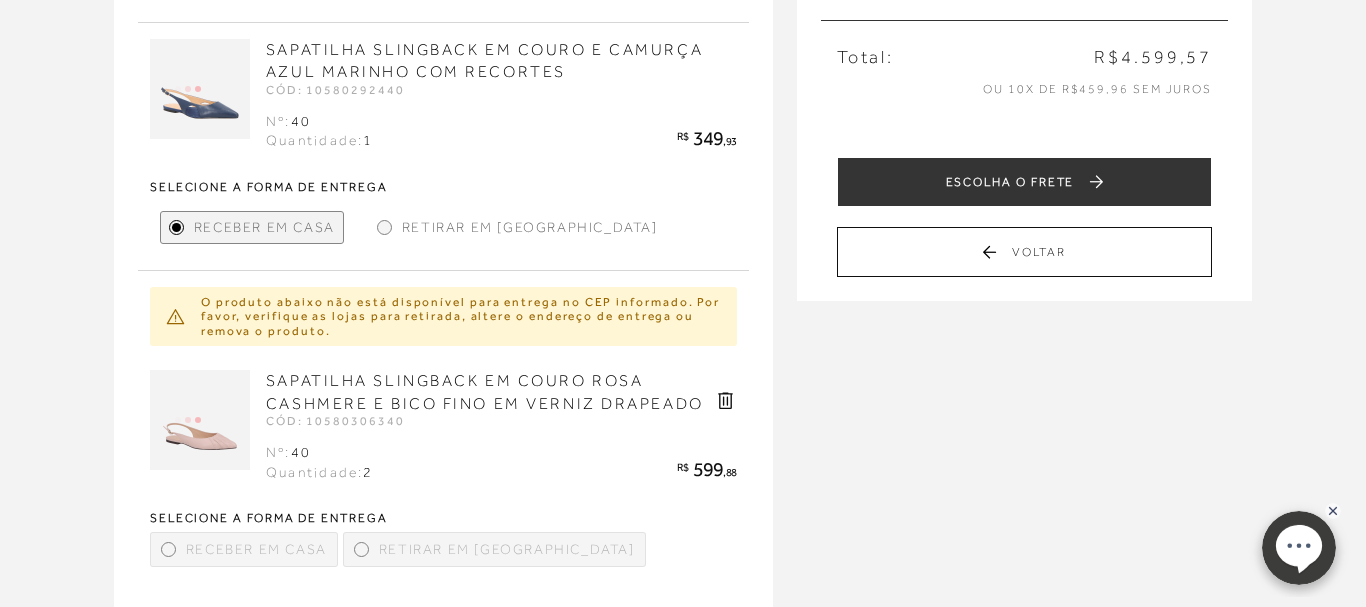 scroll, scrollTop: 510, scrollLeft: 0, axis: vertical 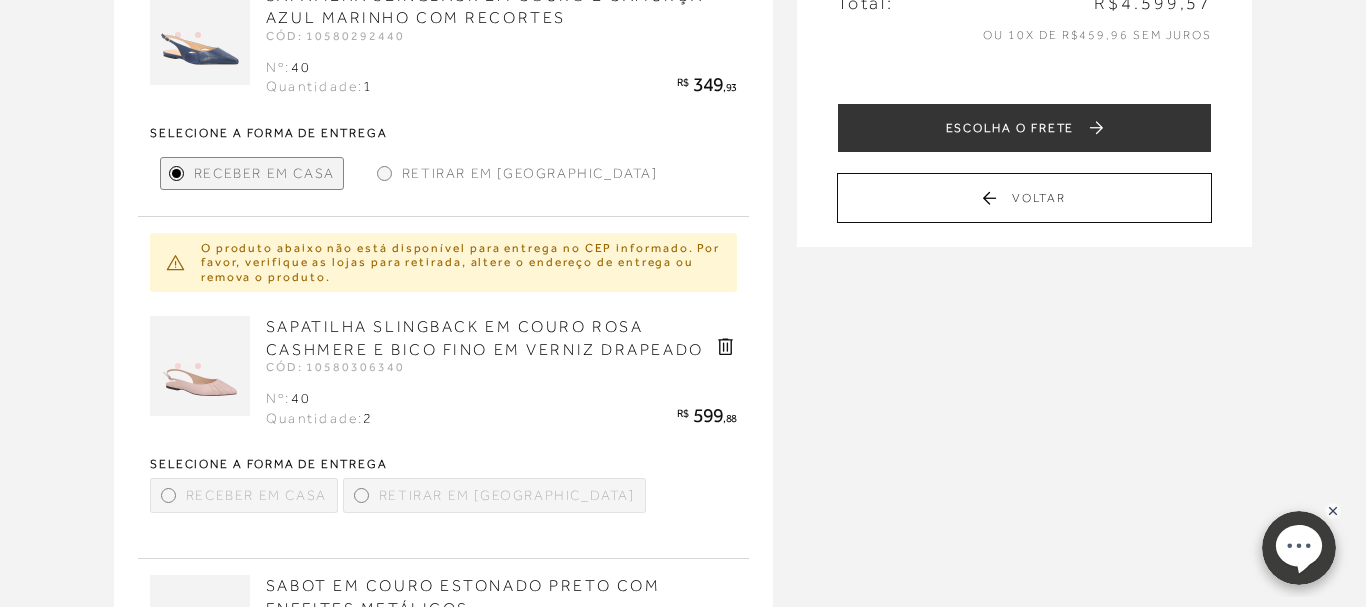 click 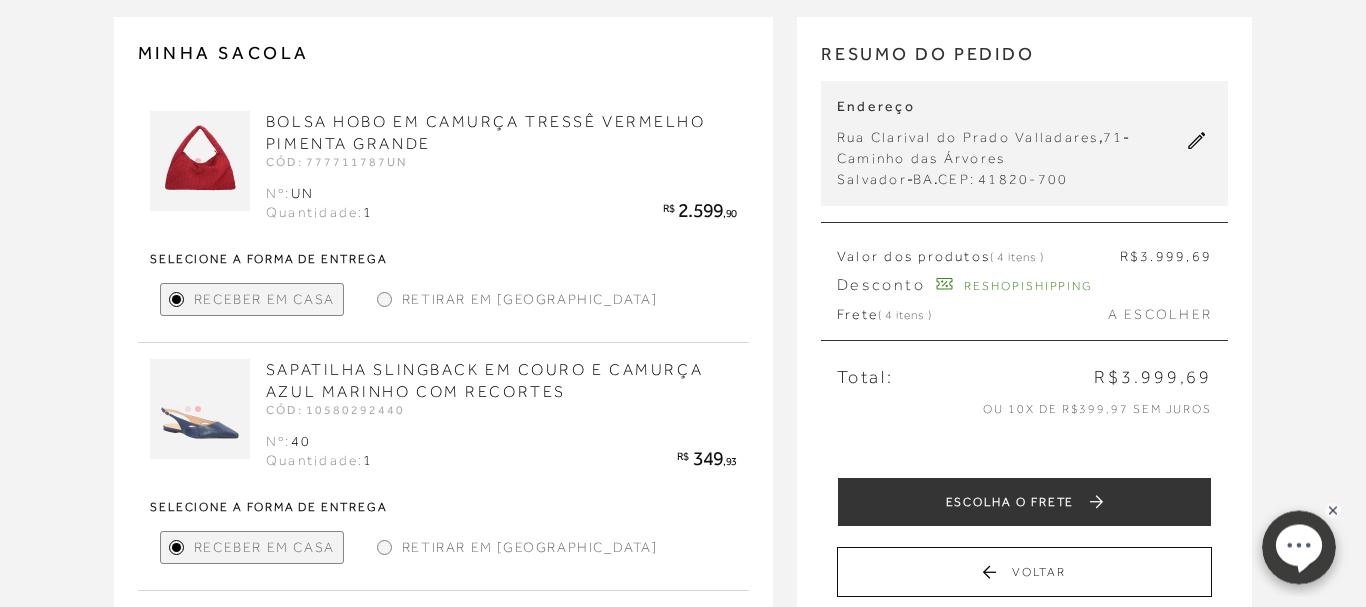 scroll, scrollTop: 102, scrollLeft: 0, axis: vertical 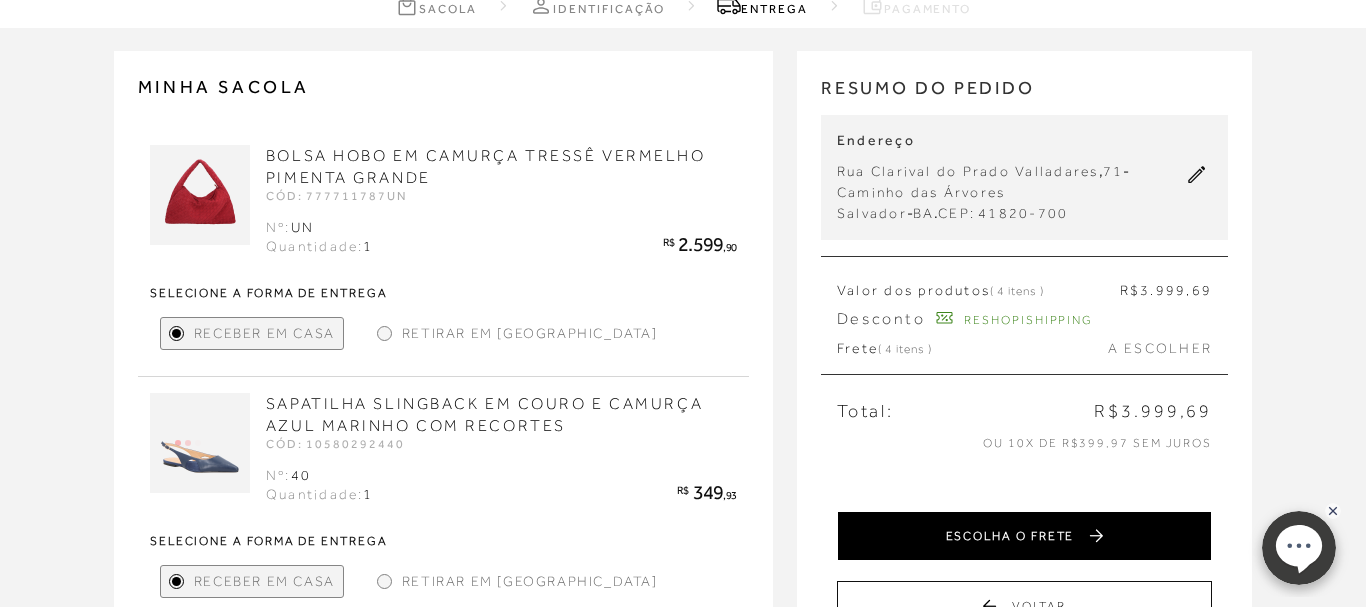click on "ESCOLHA O FRETE" at bounding box center (1024, 536) 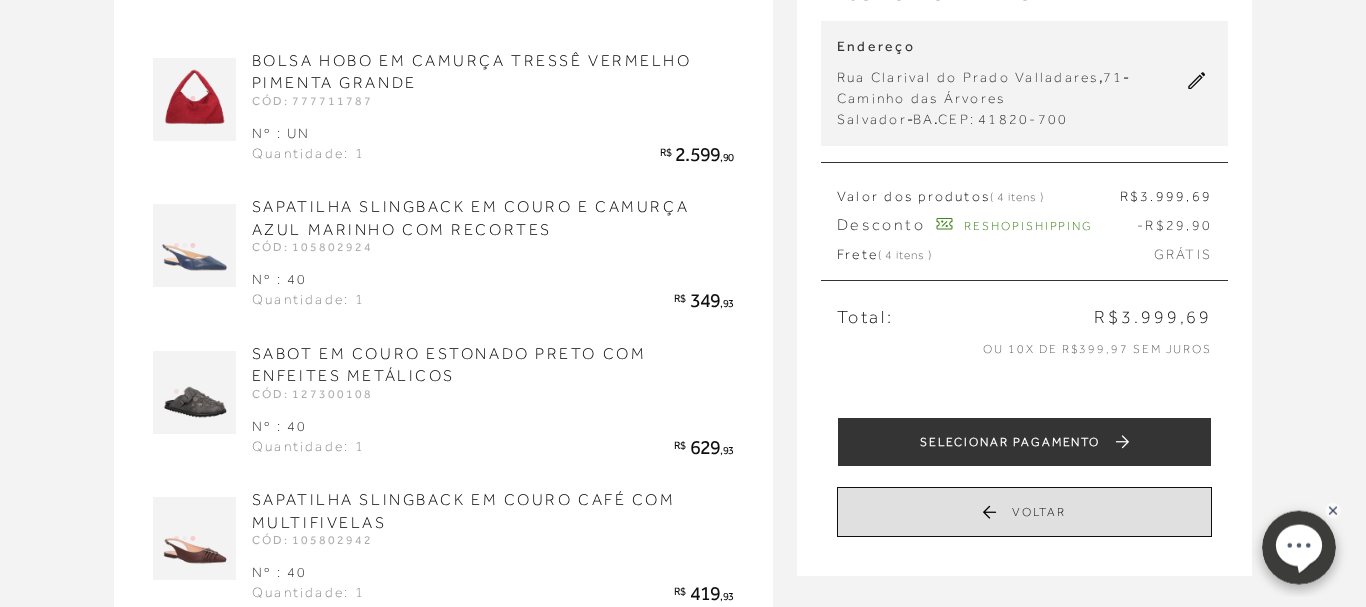 scroll, scrollTop: 206, scrollLeft: 0, axis: vertical 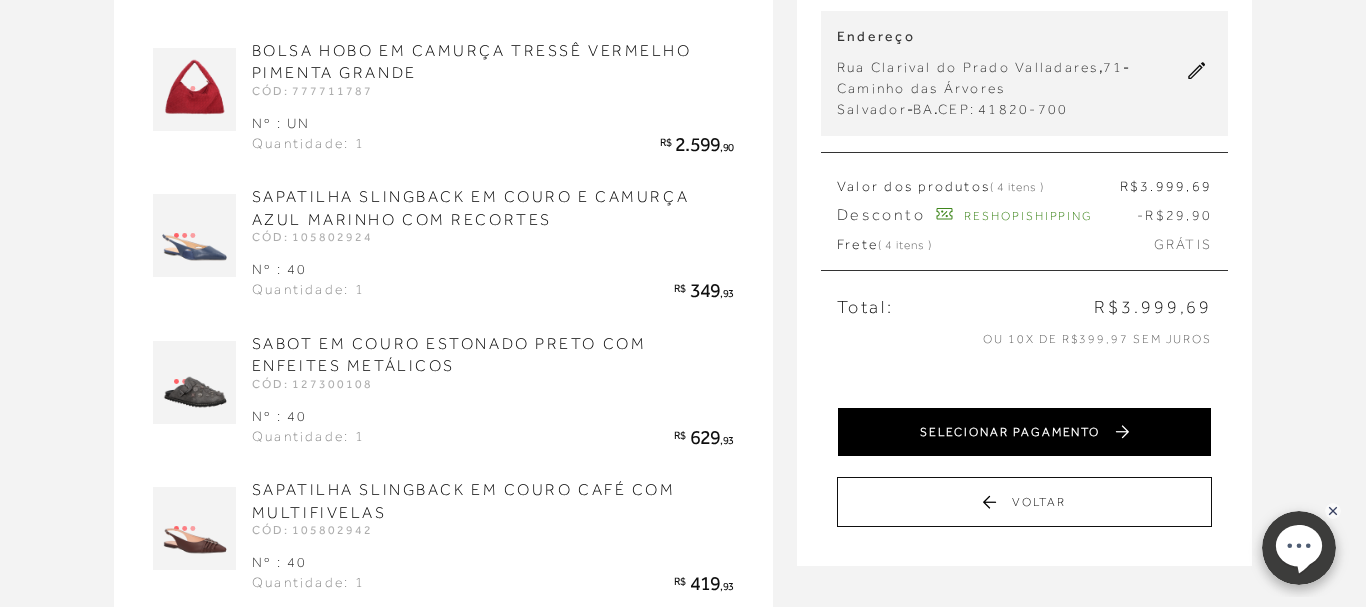 click on "SELECIONAR PAGAMENTO" at bounding box center [1024, 432] 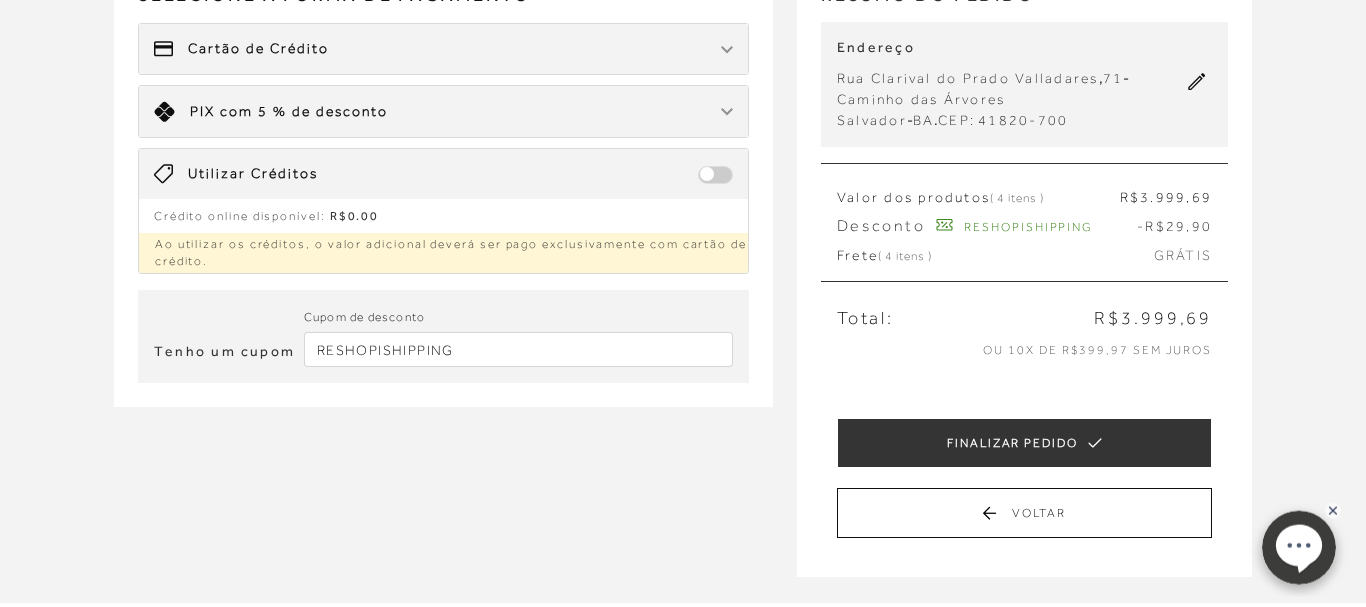 scroll, scrollTop: 204, scrollLeft: 0, axis: vertical 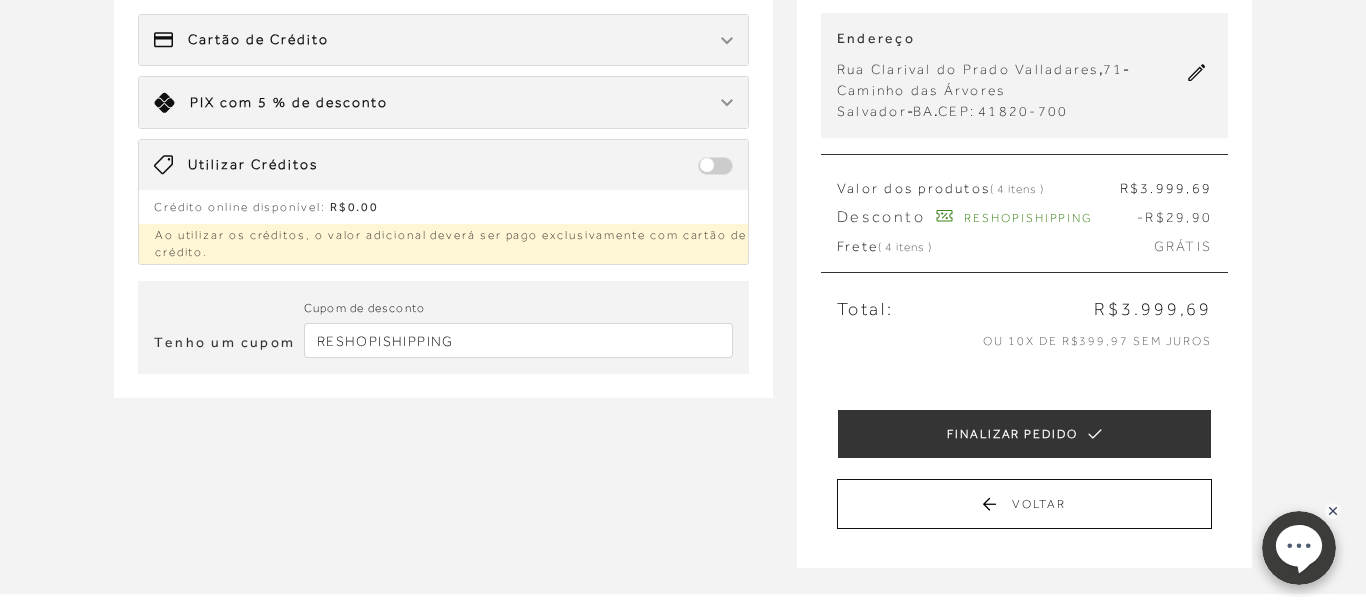 drag, startPoint x: 463, startPoint y: 340, endPoint x: 246, endPoint y: 345, distance: 217.0576 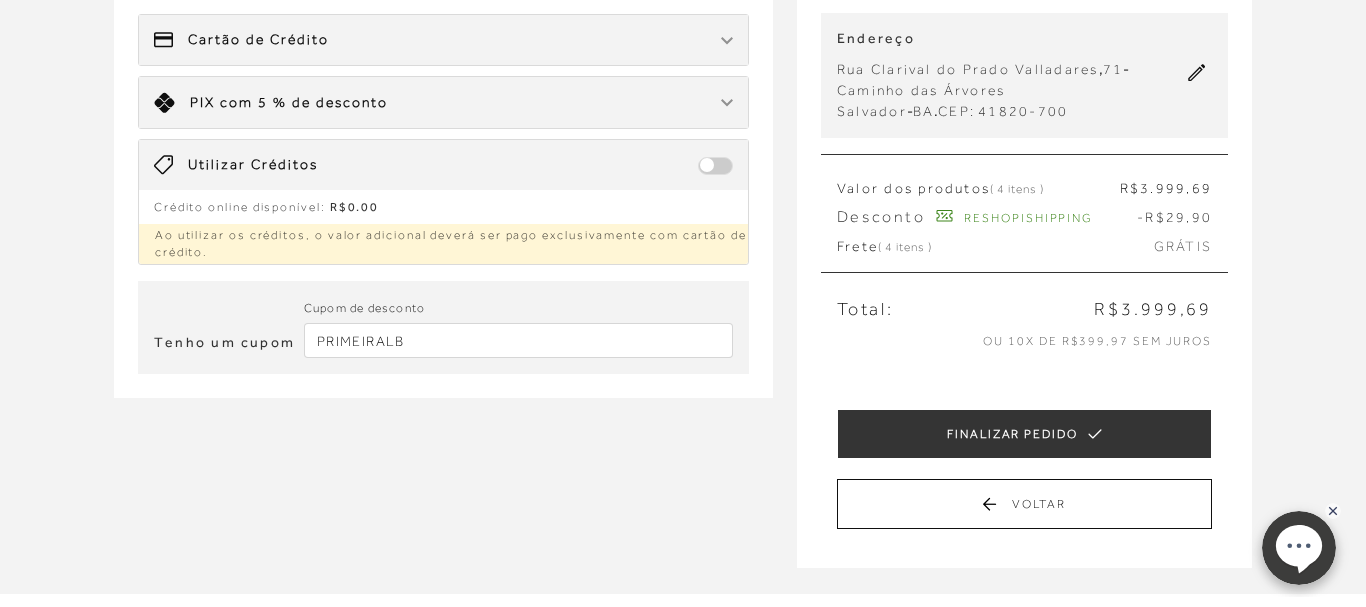 click on "Receber em casa
BOLSA HOBO EM CAMURÇA TRESSÊ VERMELHO PIMENTA GRANDE
CÓD: 777711787
Nº : UN
Quantidade: 1
R$ 2.599 ,90 R$ 349" at bounding box center [455, 194] 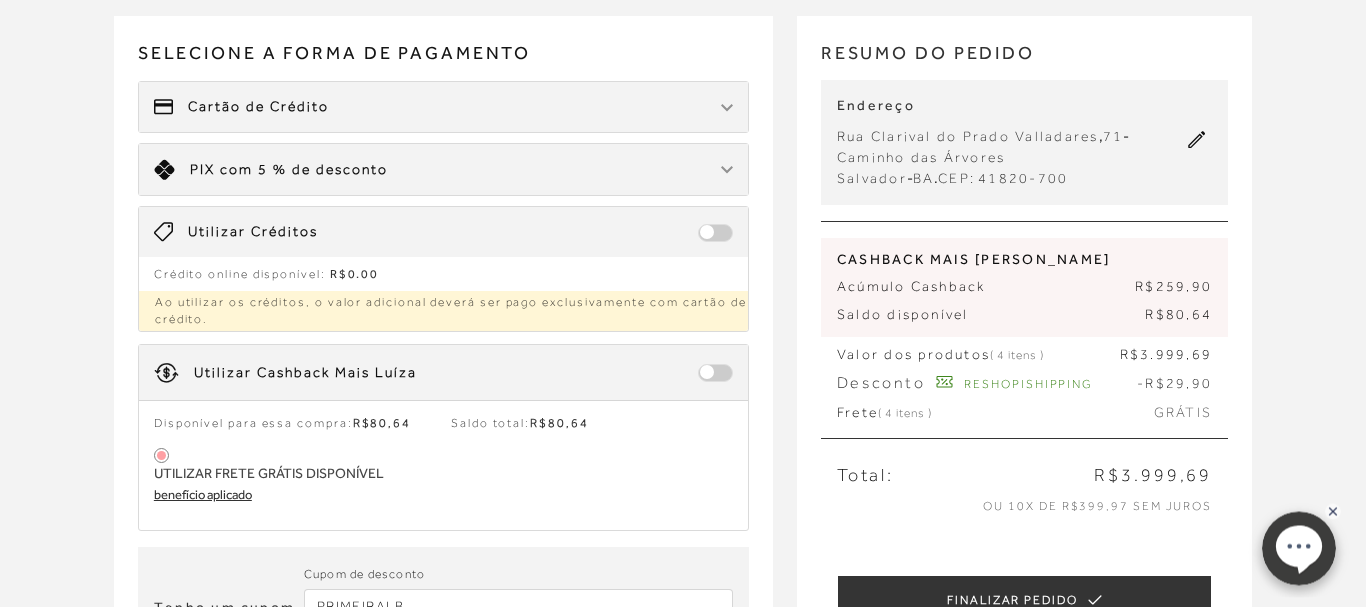 scroll, scrollTop: 102, scrollLeft: 0, axis: vertical 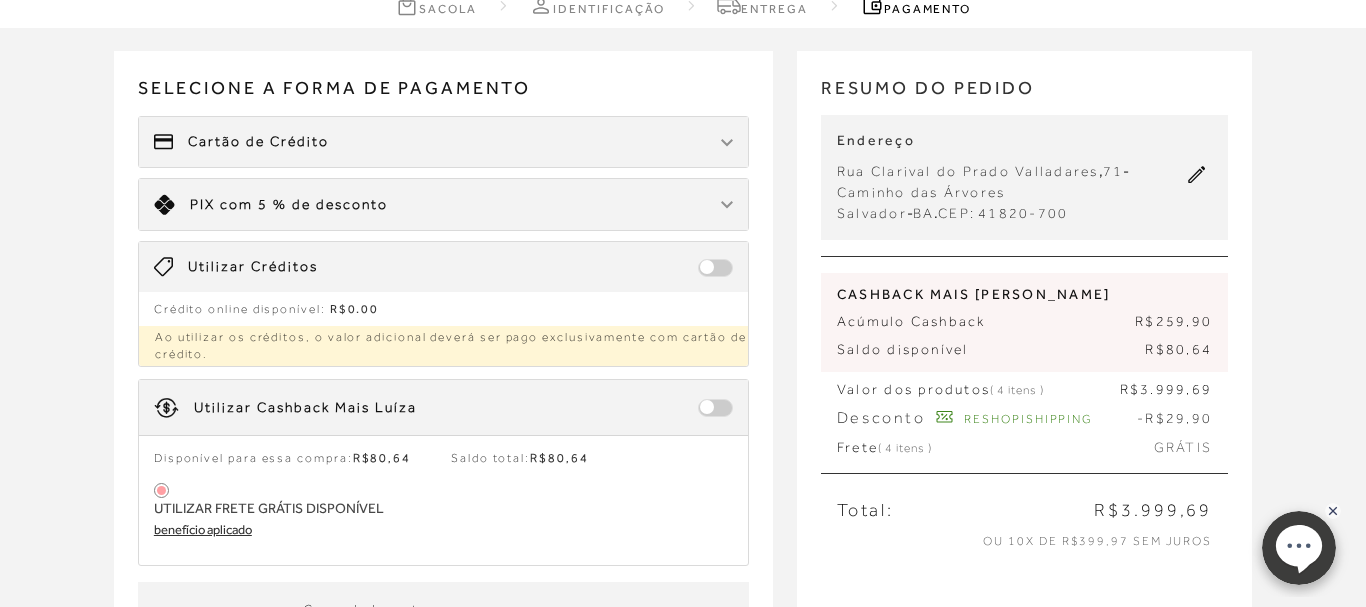 click at bounding box center (715, 268) 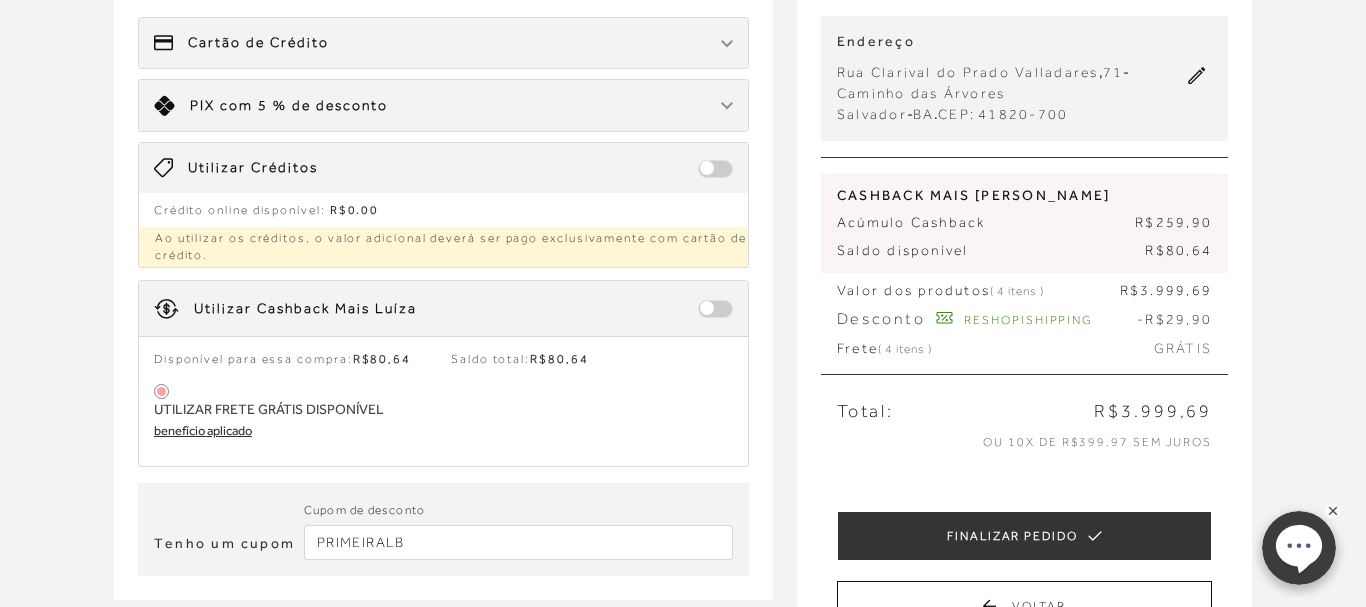 scroll, scrollTop: 204, scrollLeft: 0, axis: vertical 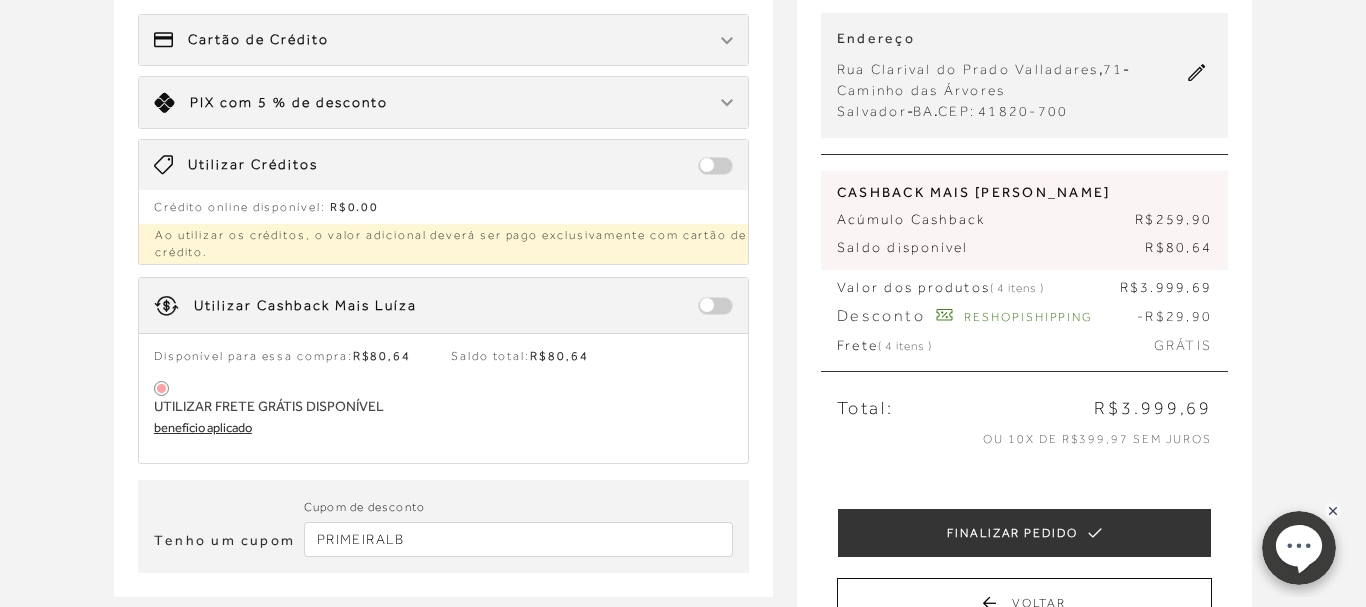 click at bounding box center [715, 306] 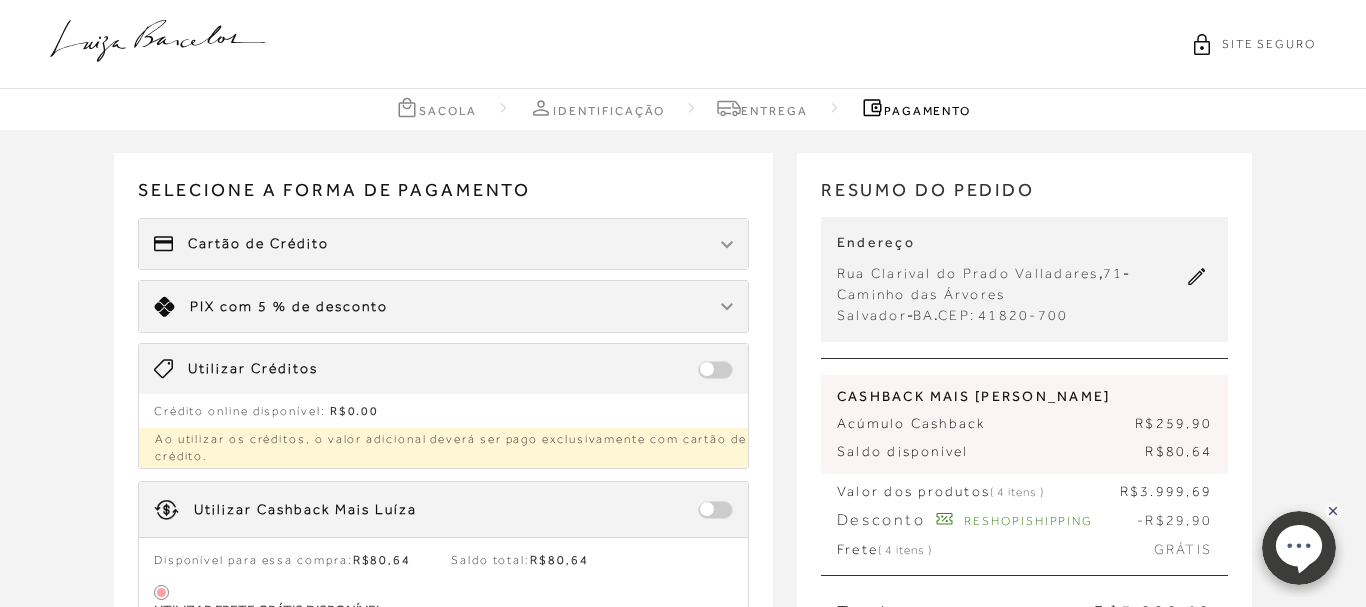 scroll, scrollTop: 306, scrollLeft: 0, axis: vertical 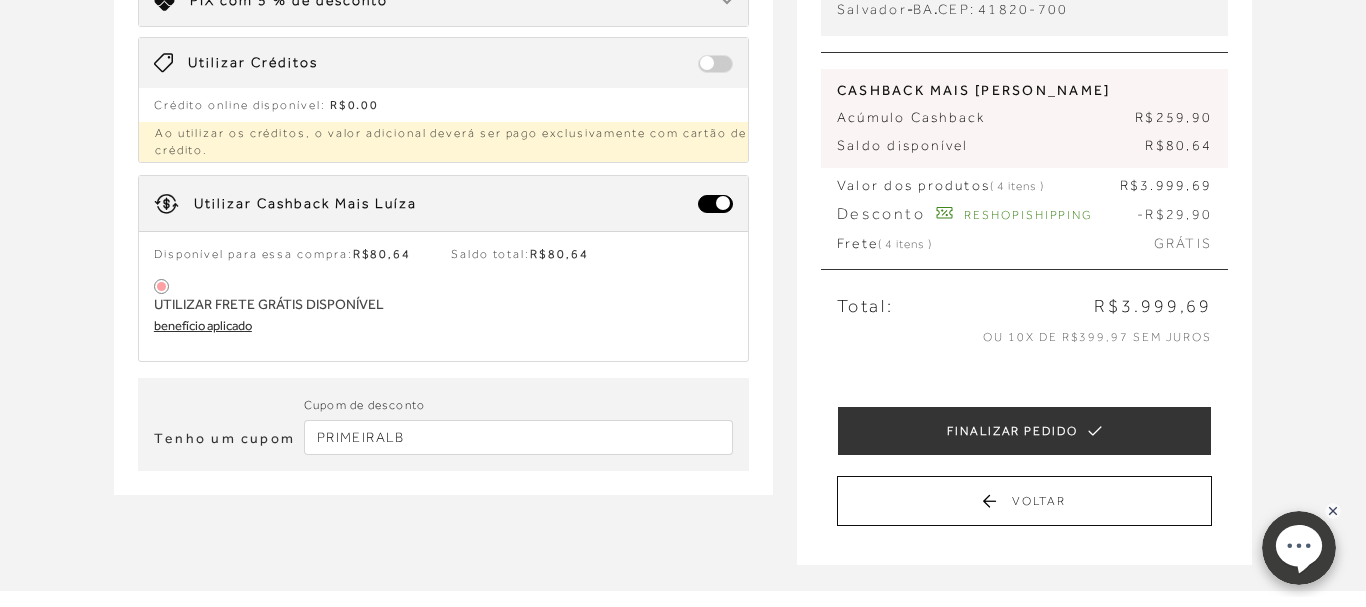 type on "RESHOPISHIPPING" 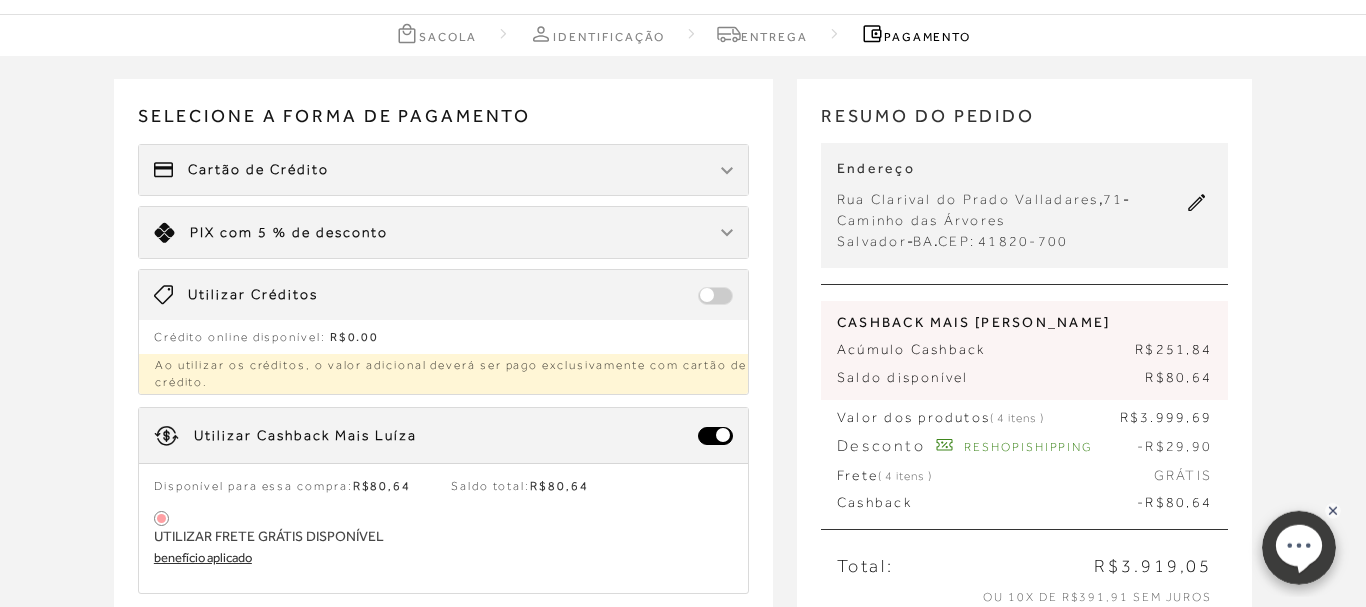 scroll, scrollTop: 0, scrollLeft: 0, axis: both 